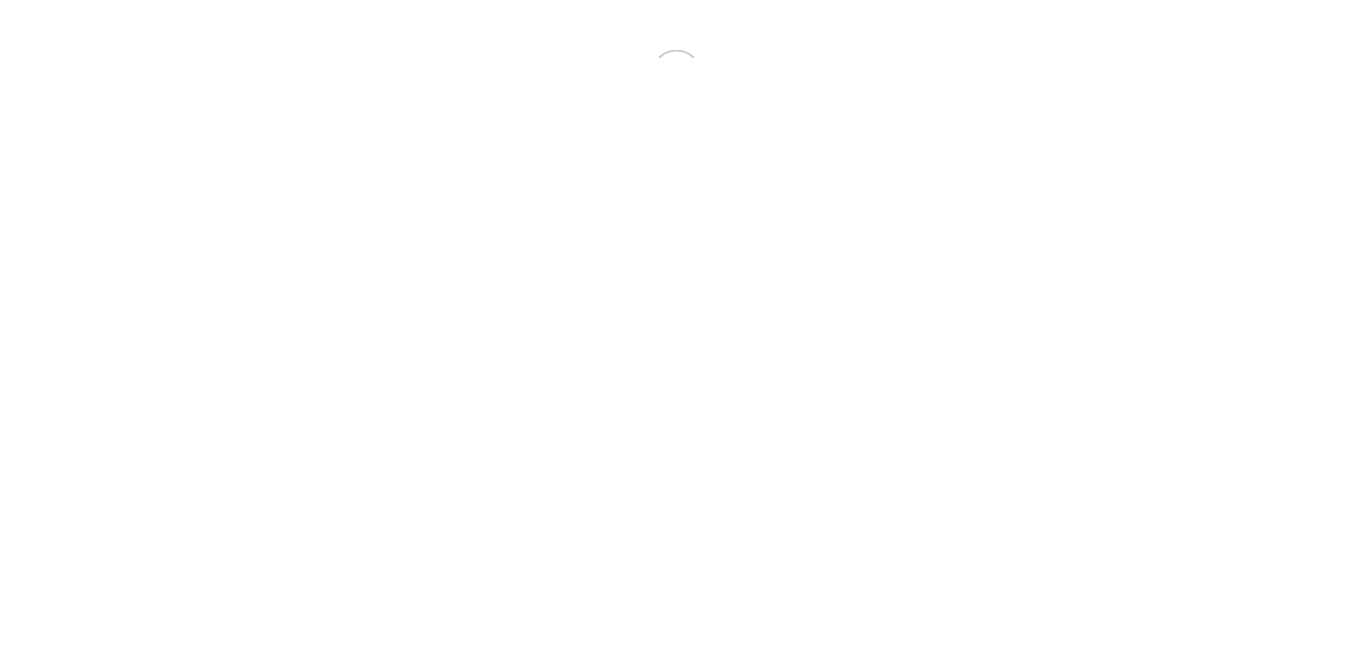 scroll, scrollTop: 0, scrollLeft: 0, axis: both 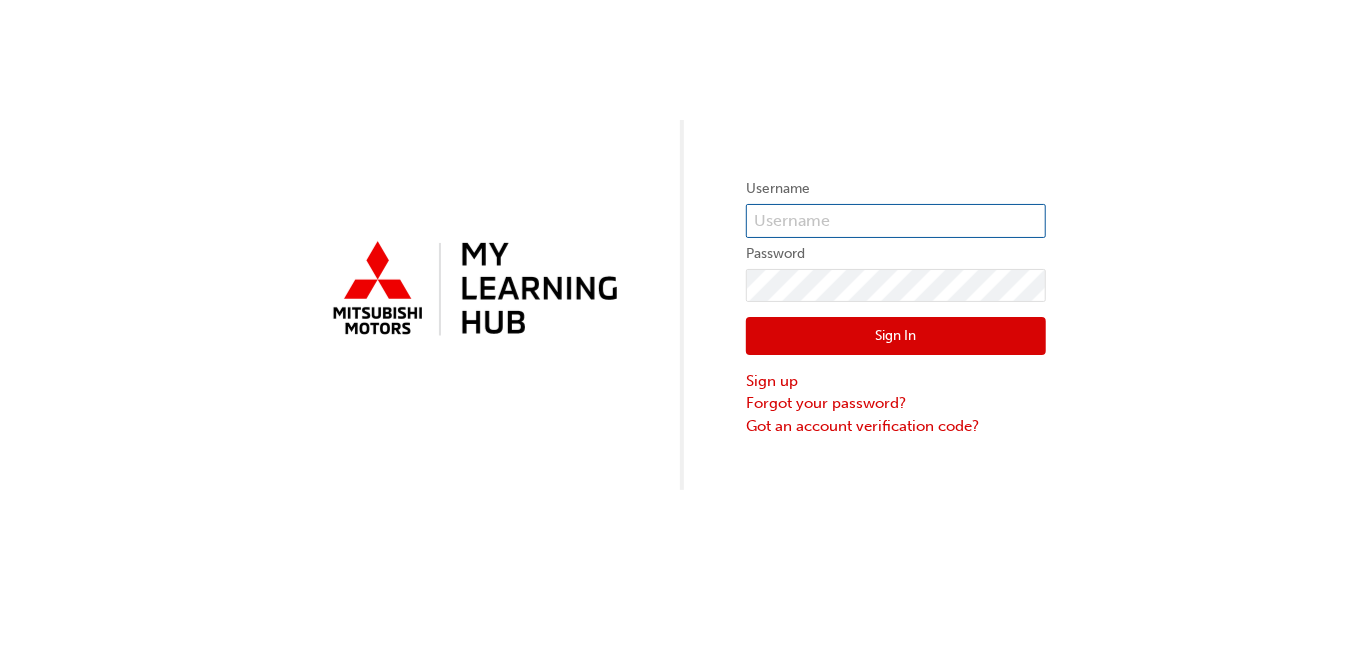 type on "[USERNAME]@[DOMAIN]" 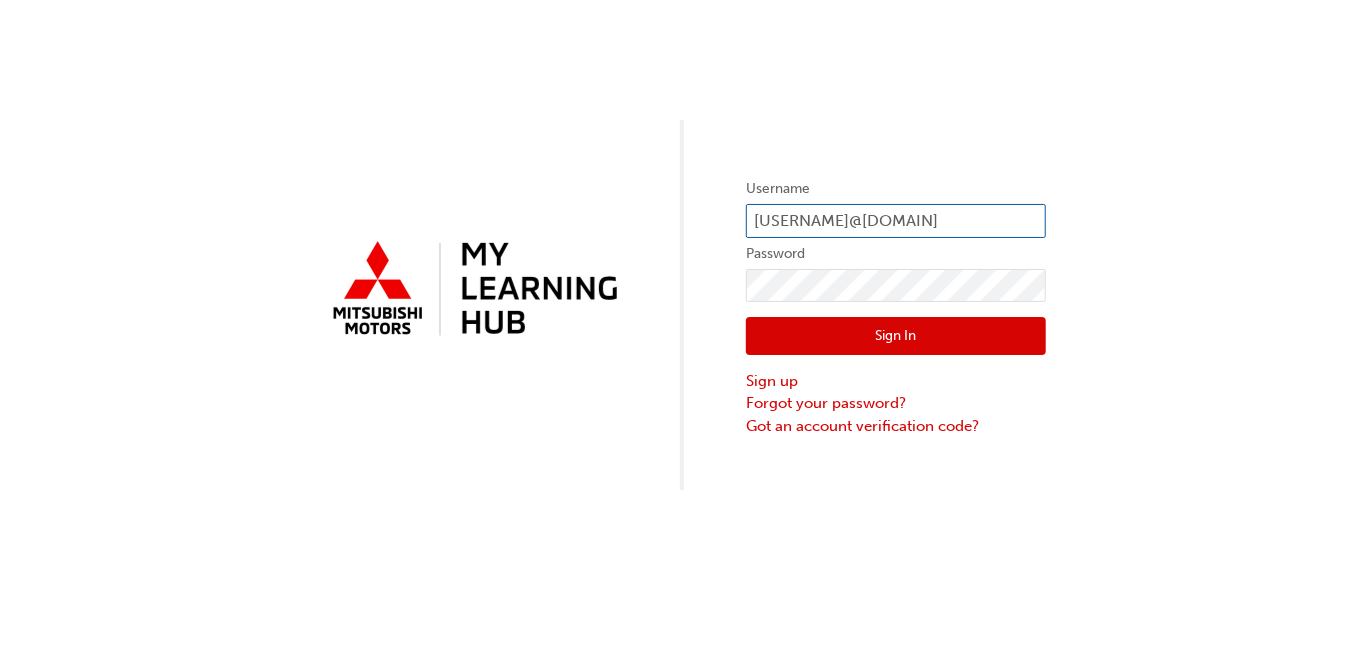 click on "[USERNAME]@[DOMAIN]" at bounding box center [896, 221] 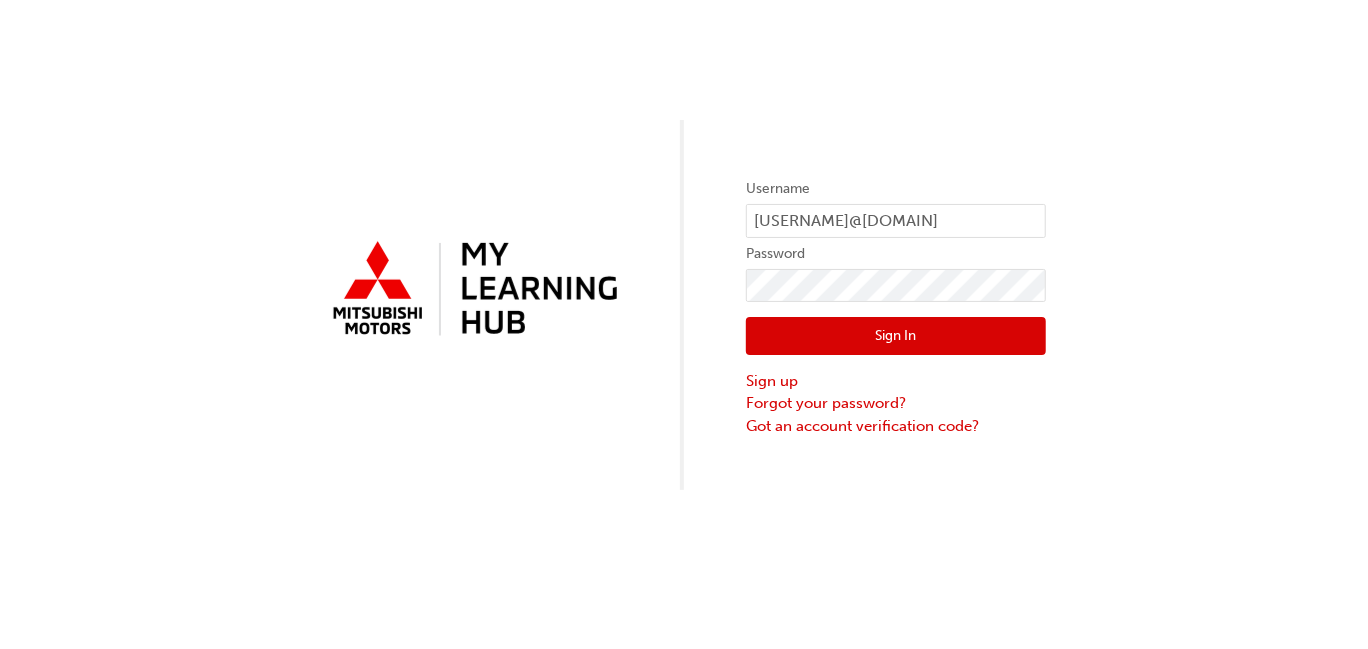 click on "Sign In" at bounding box center [896, 336] 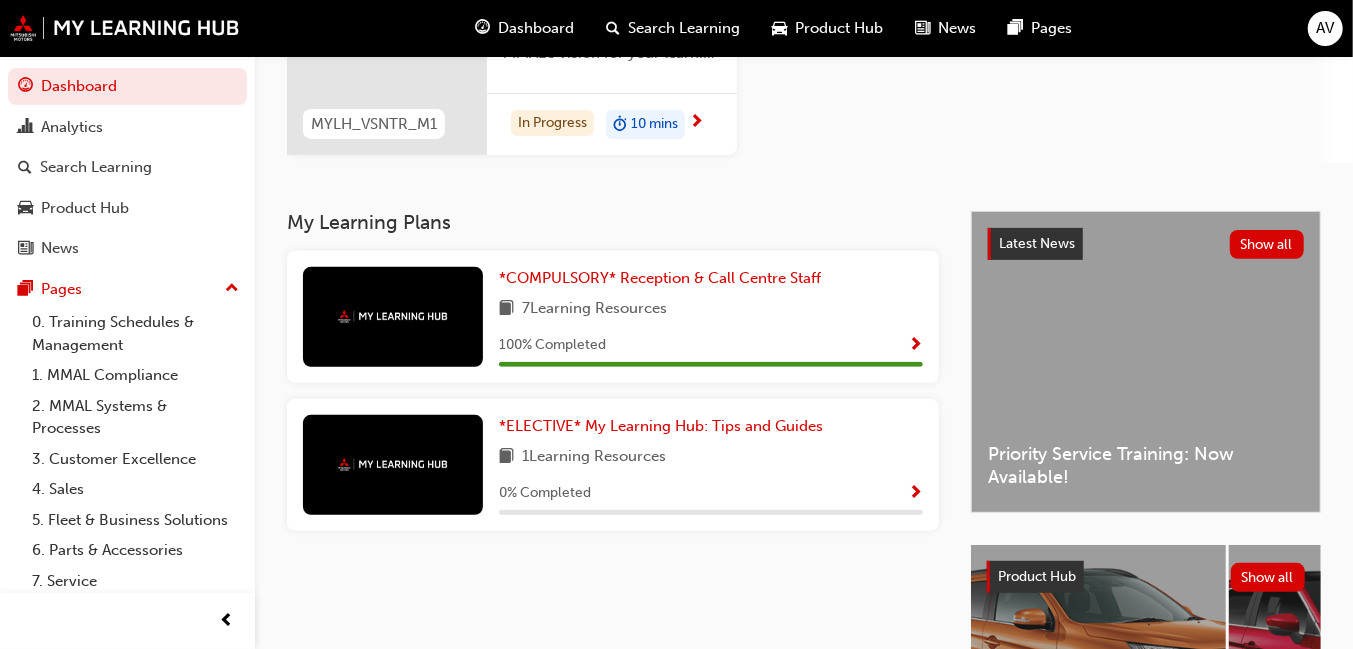 scroll, scrollTop: 300, scrollLeft: 0, axis: vertical 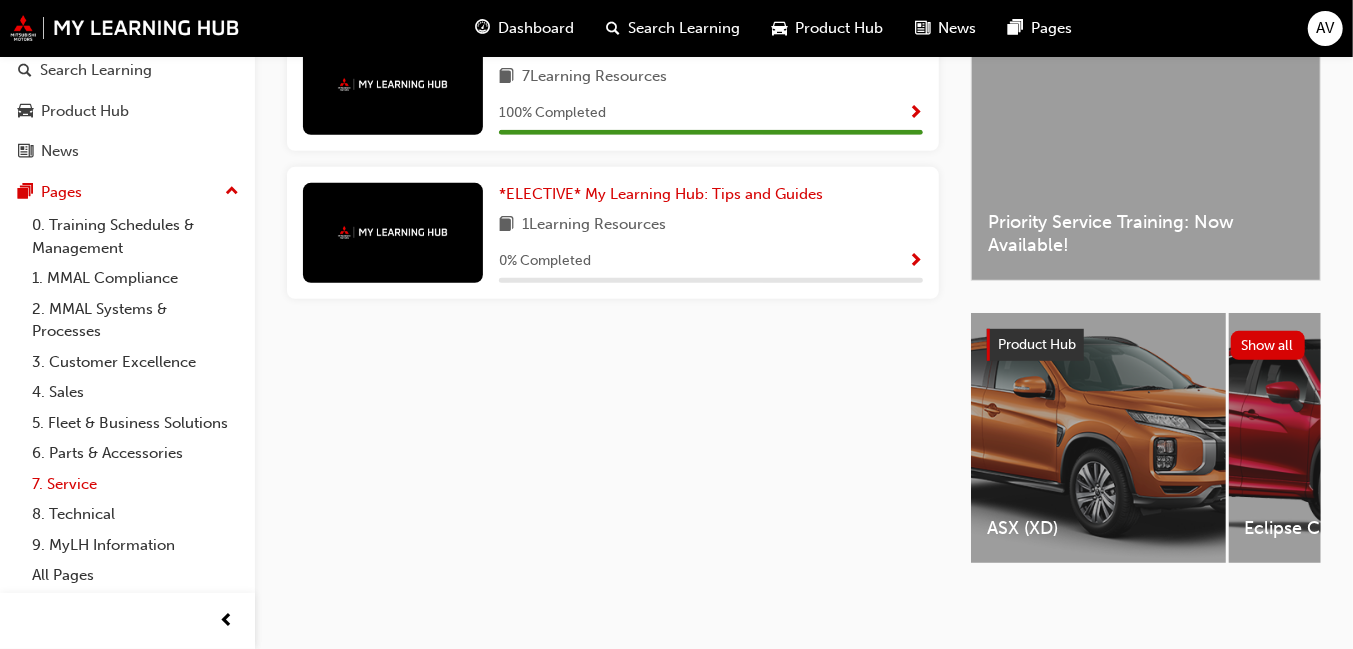 click on "7. Service" at bounding box center [135, 484] 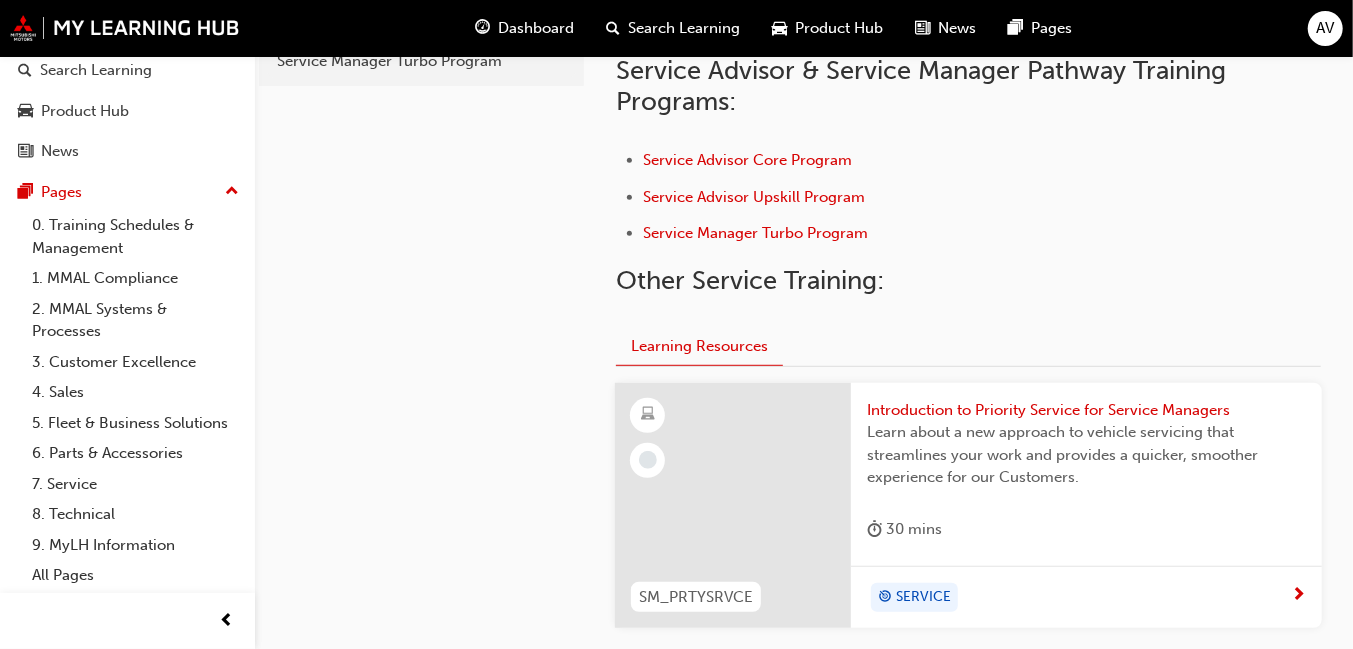 scroll, scrollTop: 336, scrollLeft: 0, axis: vertical 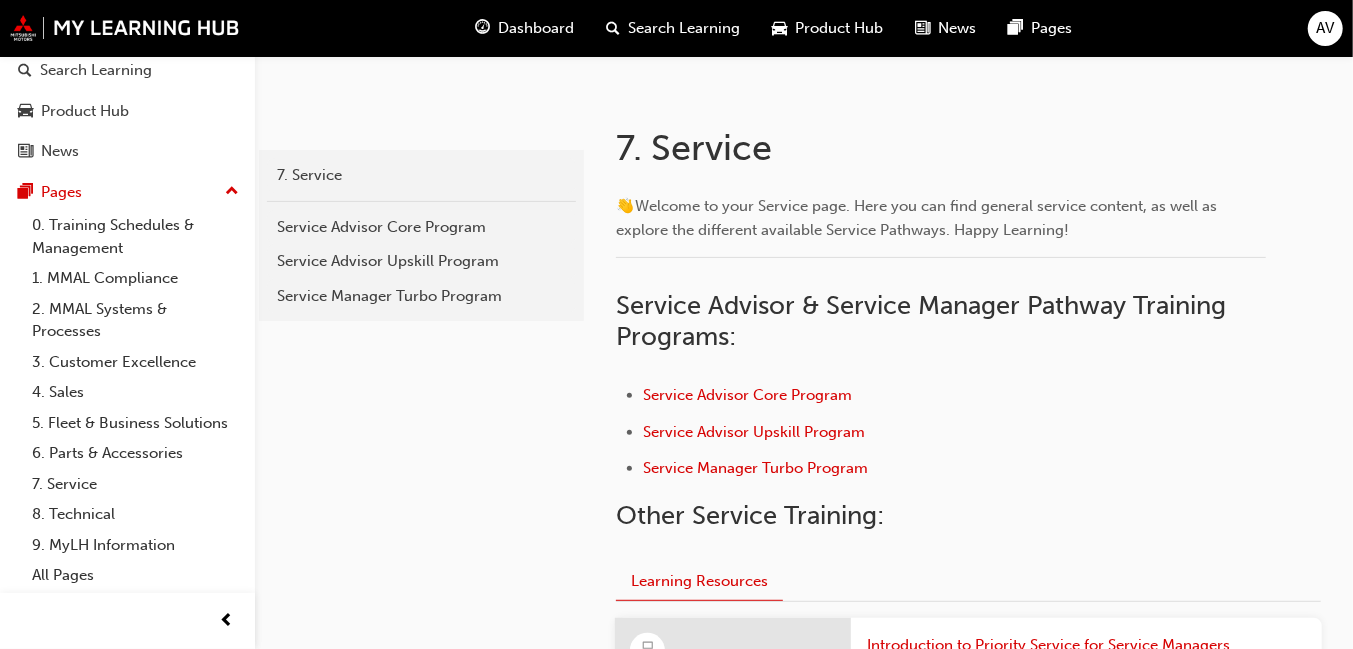 click on "Dashboard" at bounding box center (537, 28) 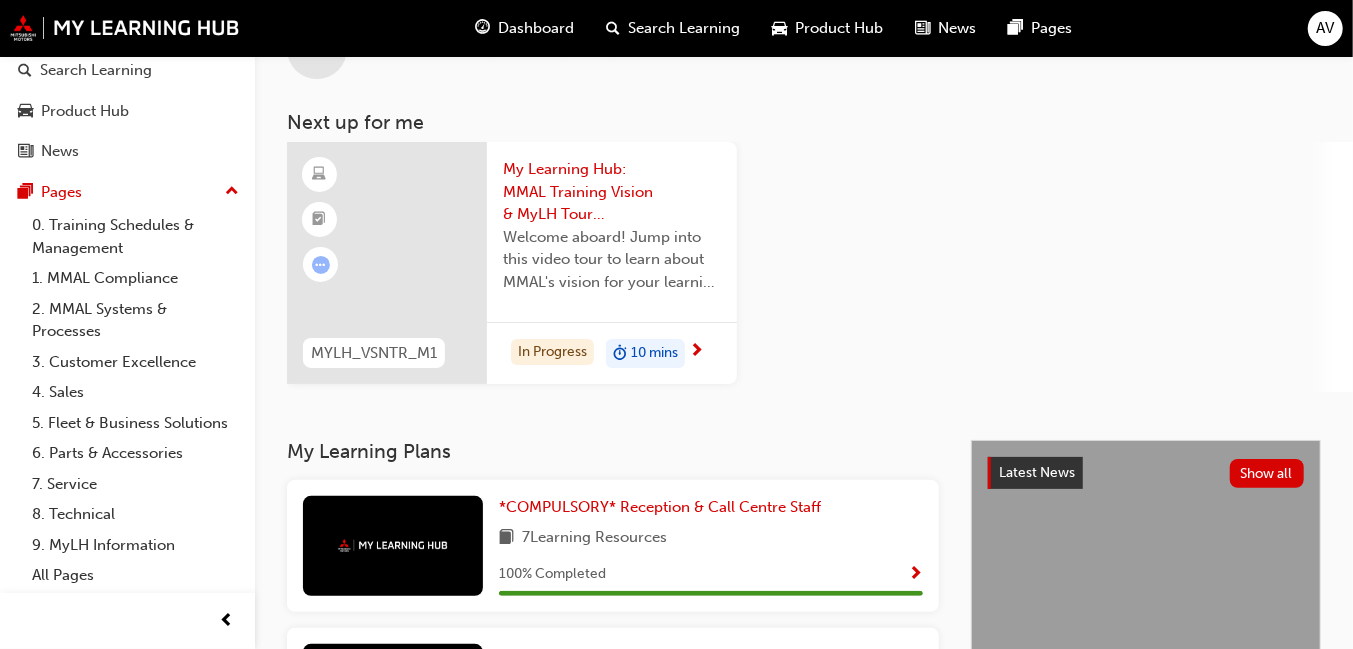 scroll, scrollTop: 0, scrollLeft: 0, axis: both 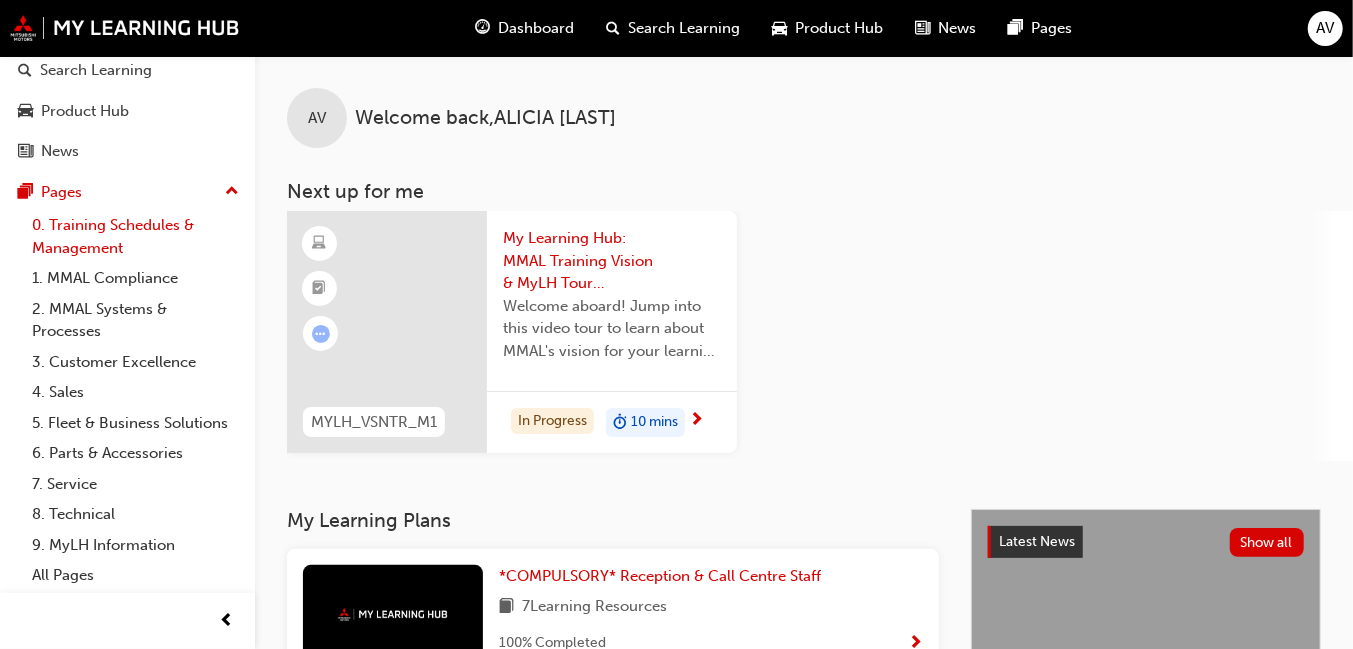 click on "0. Training Schedules & Management" at bounding box center (135, 236) 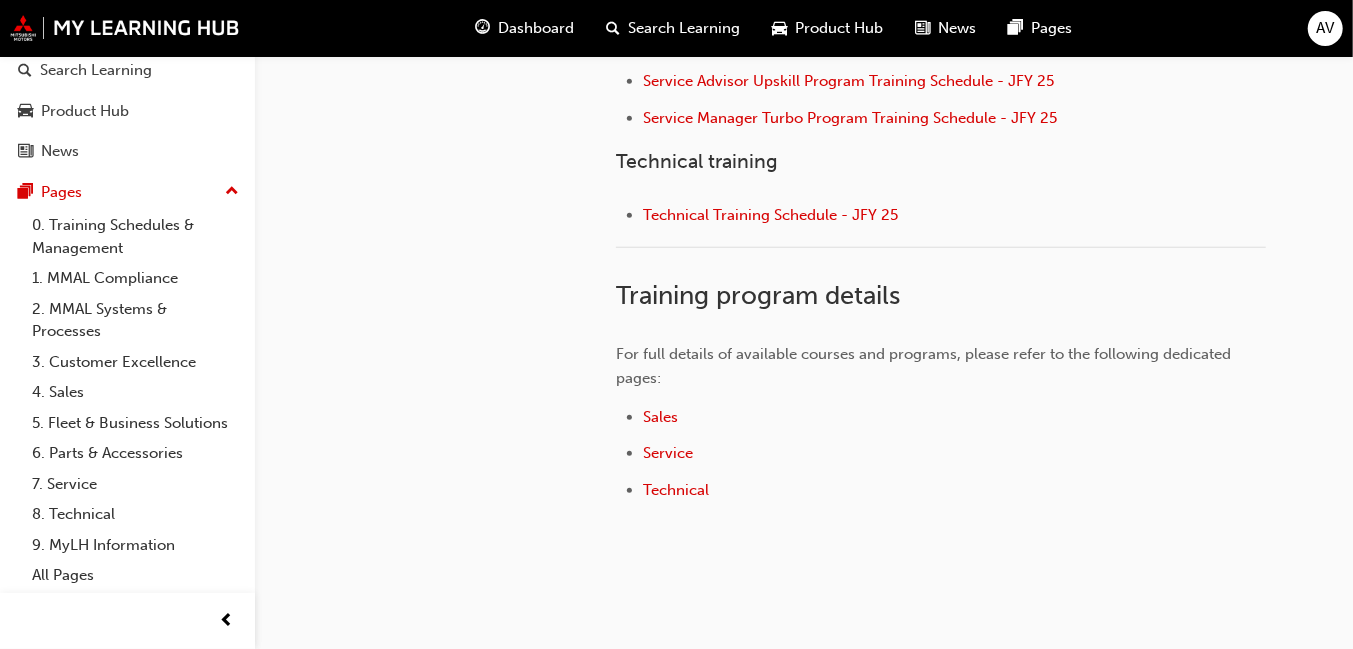 scroll, scrollTop: 1168, scrollLeft: 0, axis: vertical 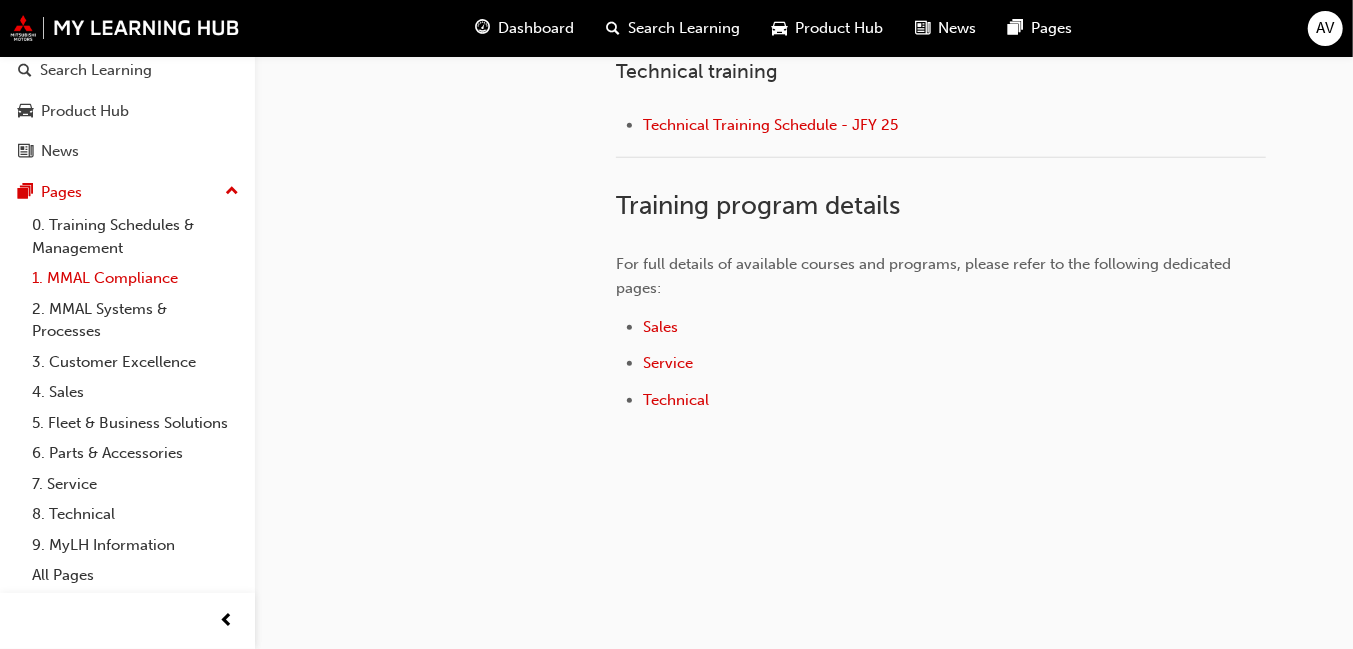 click on "1. MMAL Compliance" at bounding box center (135, 278) 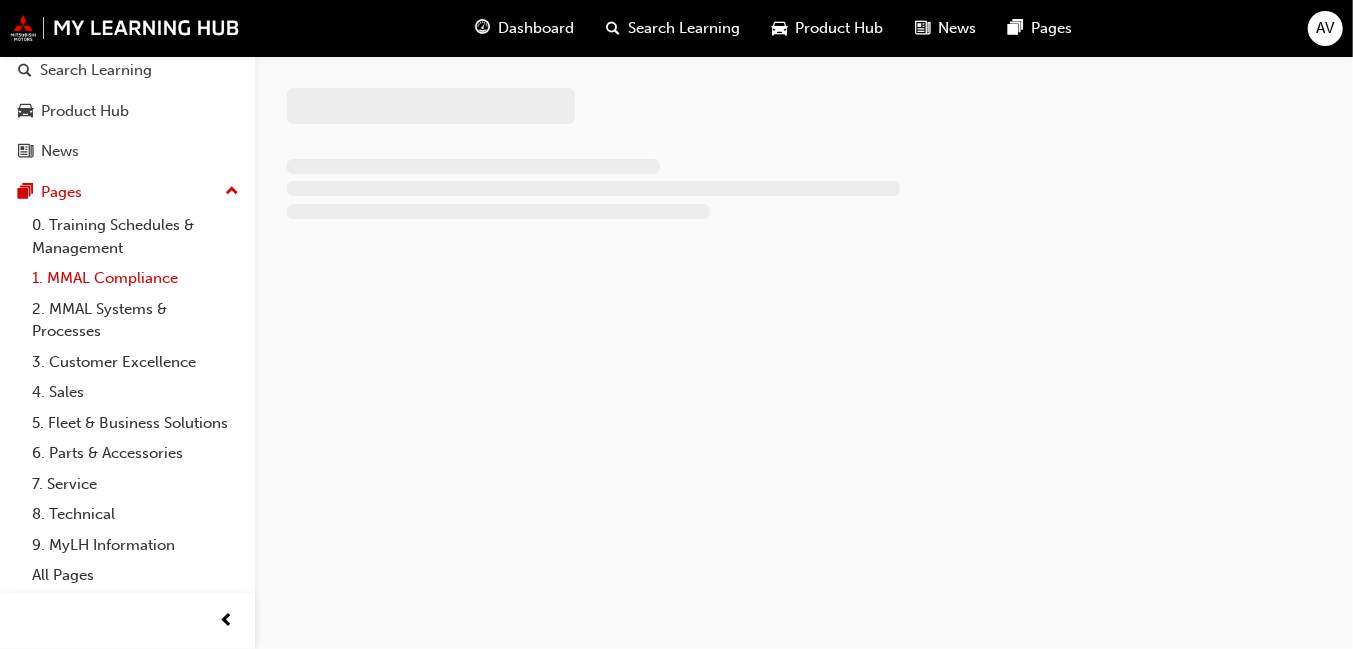 scroll, scrollTop: 0, scrollLeft: 0, axis: both 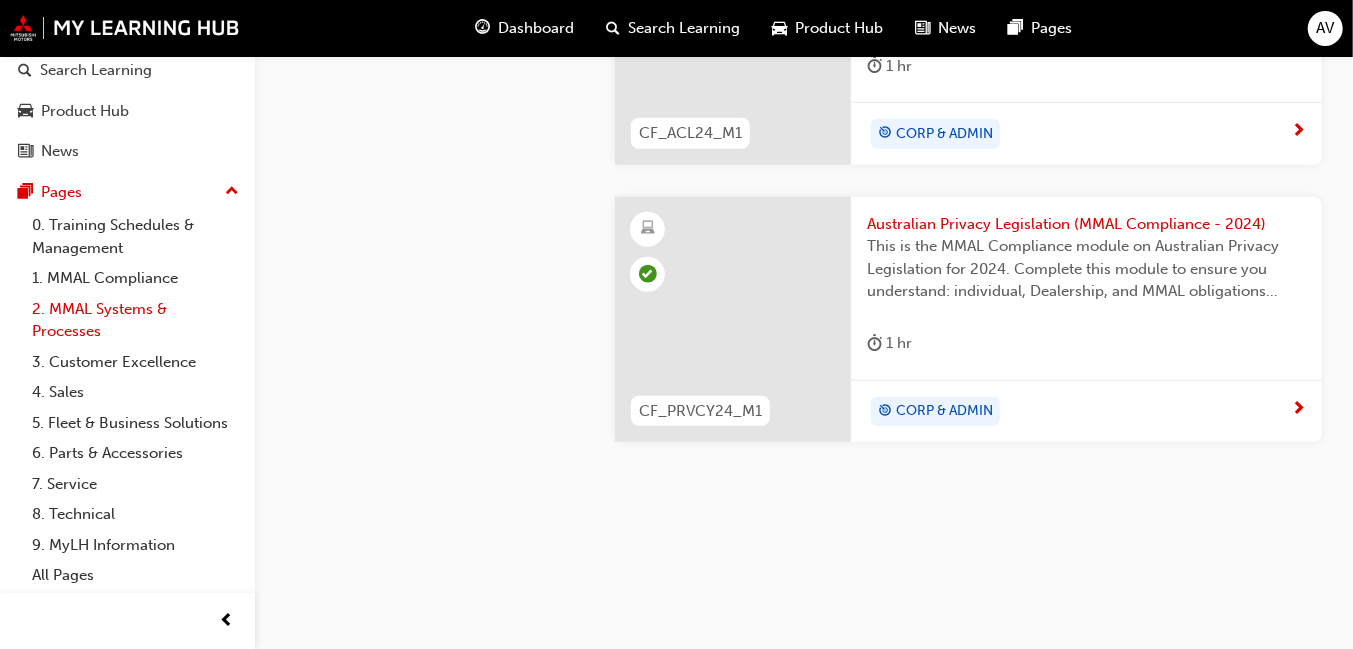 click on "2. MMAL Systems & Processes" at bounding box center (135, 320) 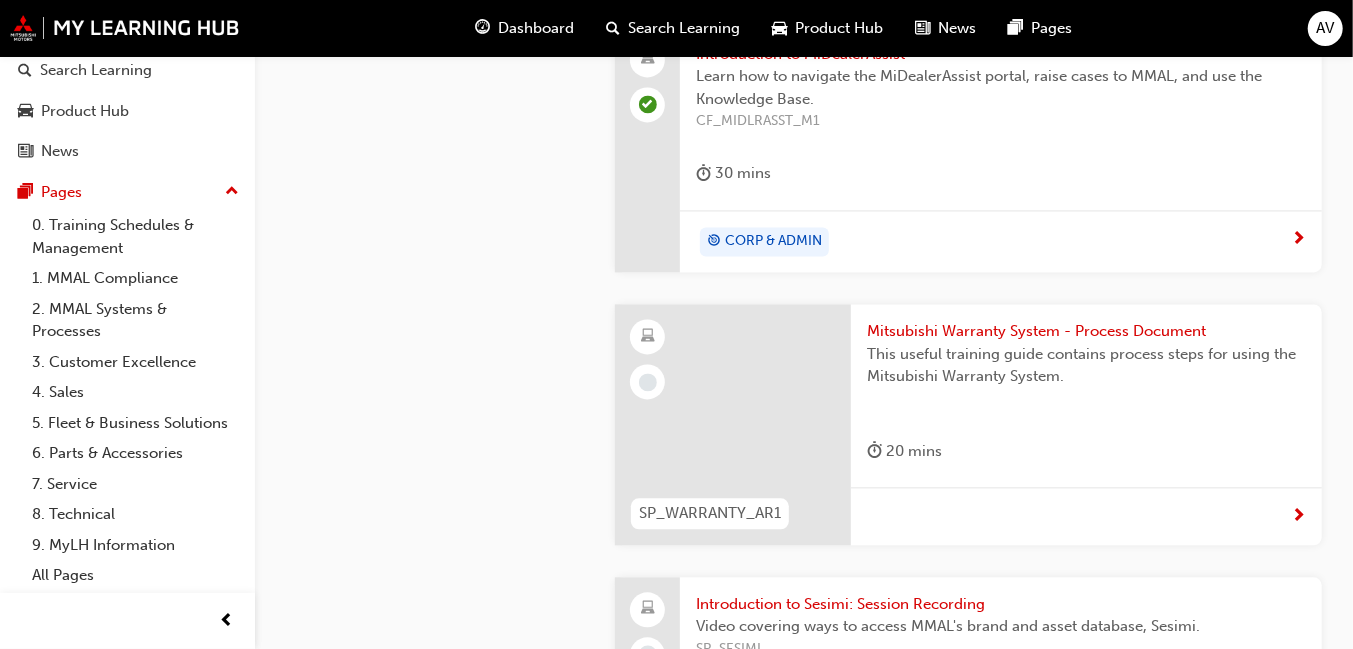 scroll, scrollTop: 2299, scrollLeft: 0, axis: vertical 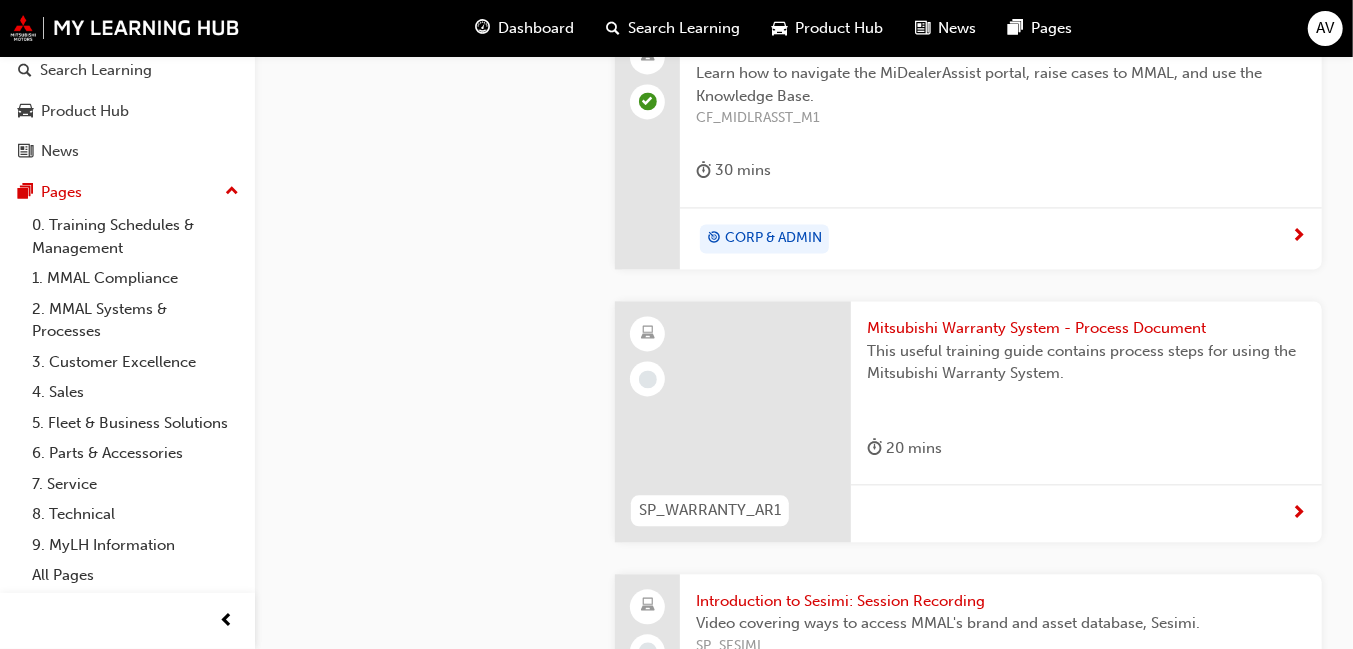 click on "Mitsubishi Warranty System - Process Document" at bounding box center (1086, 328) 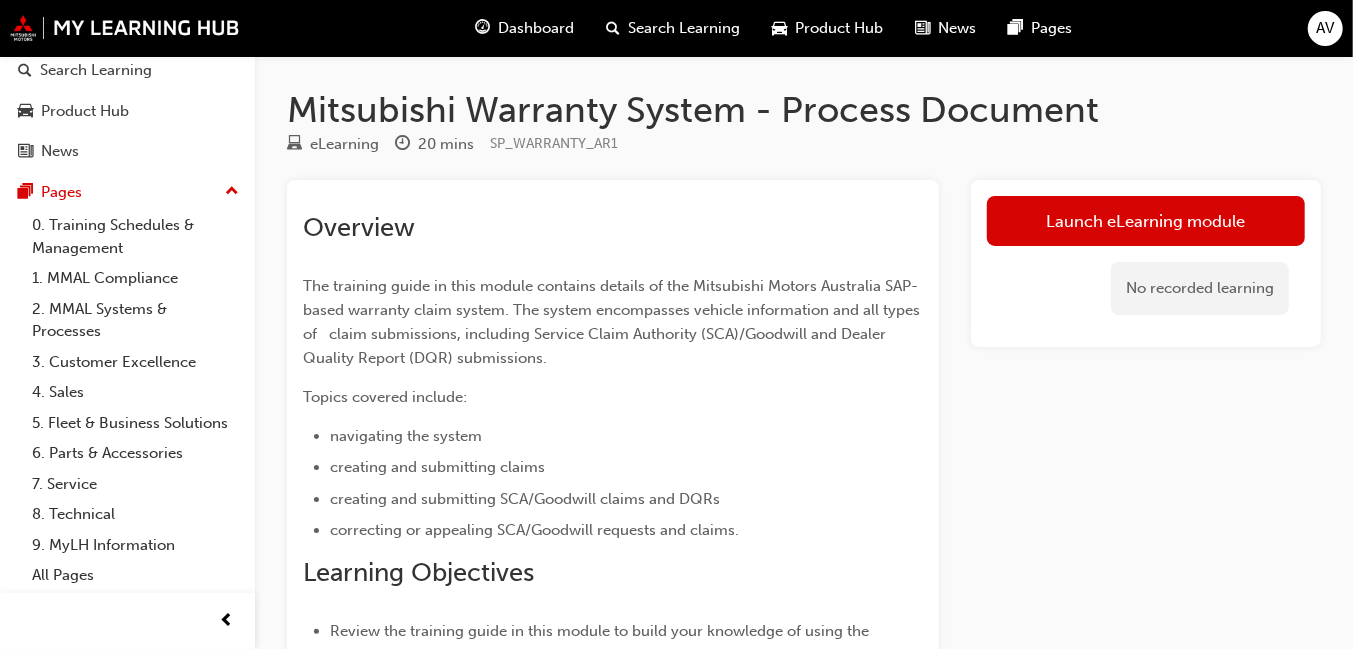 scroll, scrollTop: 100, scrollLeft: 0, axis: vertical 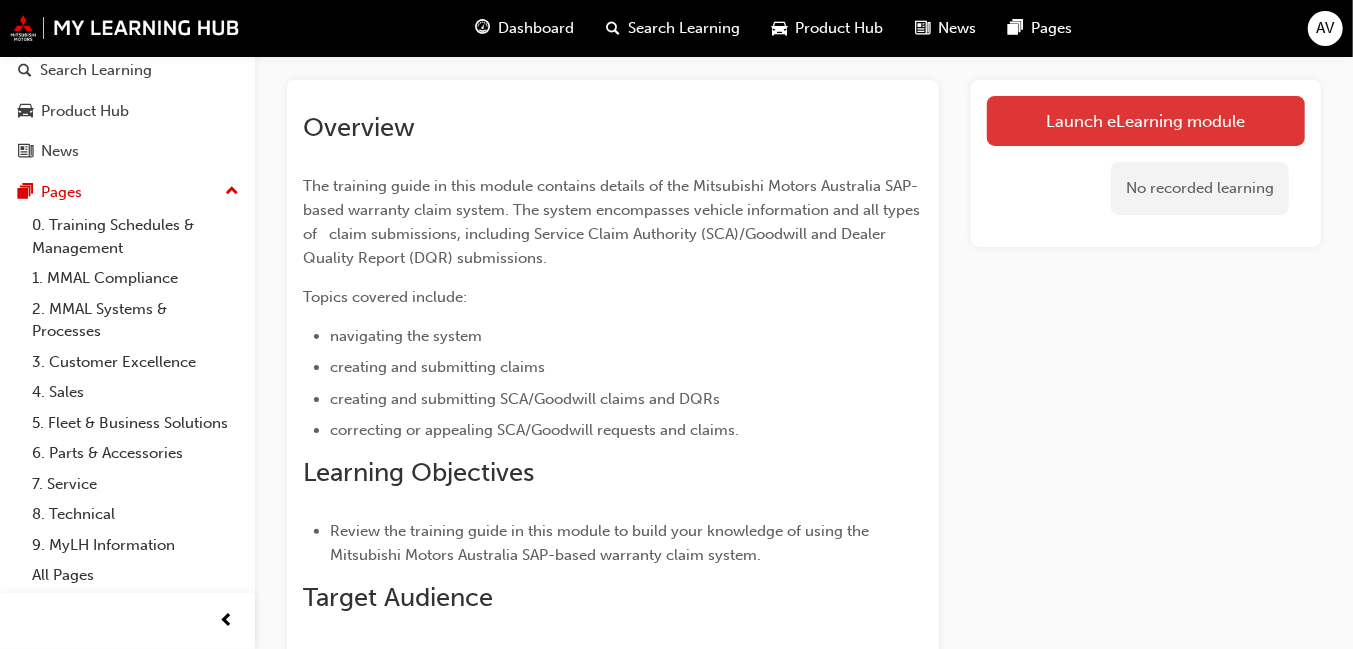 click on "Launch eLearning module" at bounding box center (1146, 121) 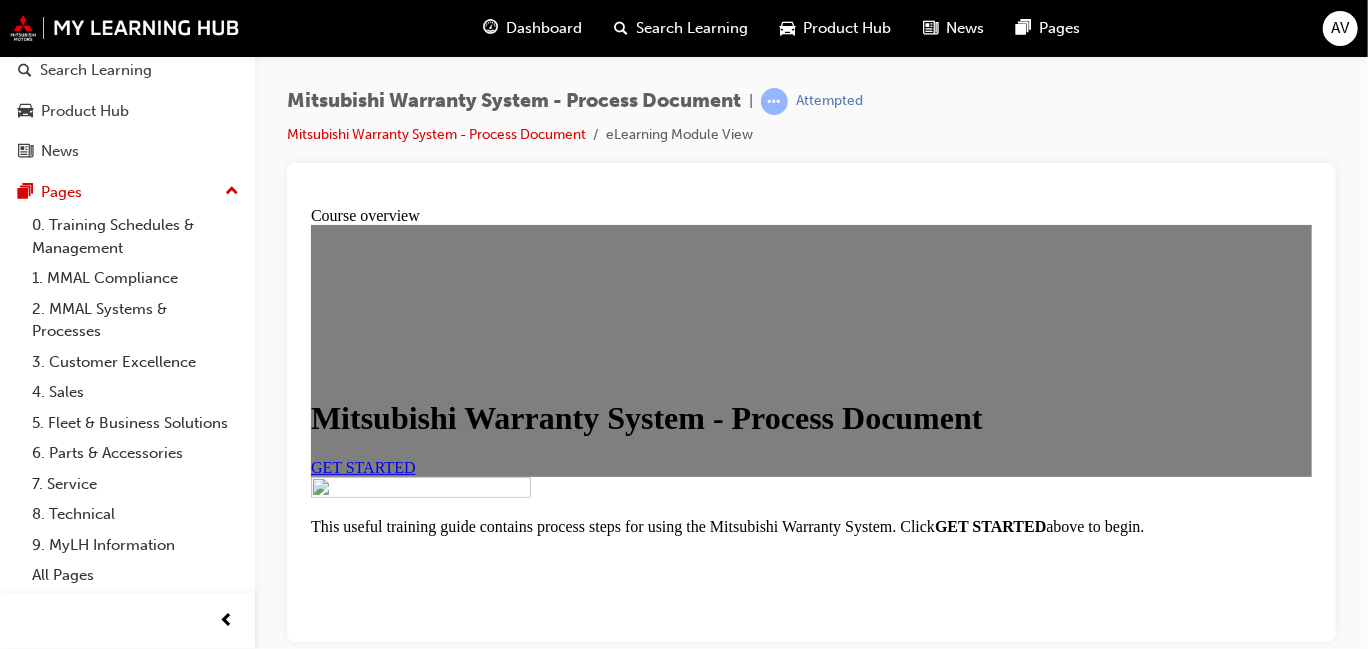 scroll, scrollTop: 0, scrollLeft: 0, axis: both 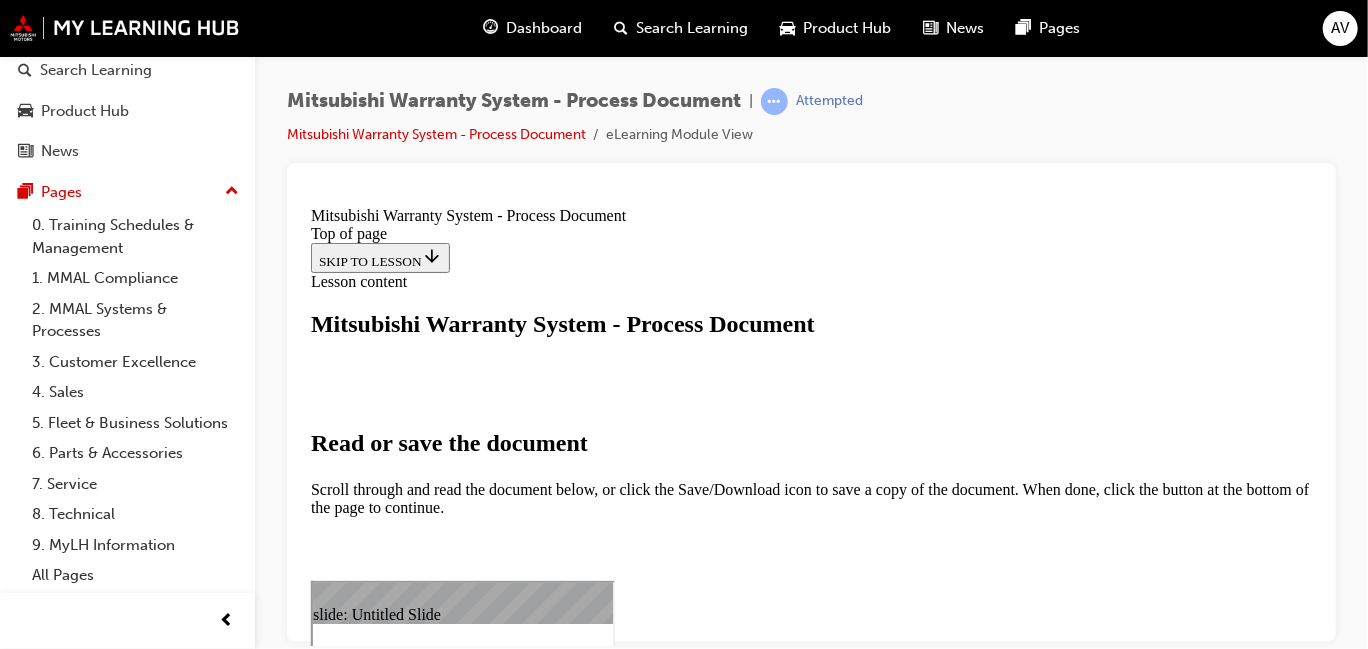 select on "auto" 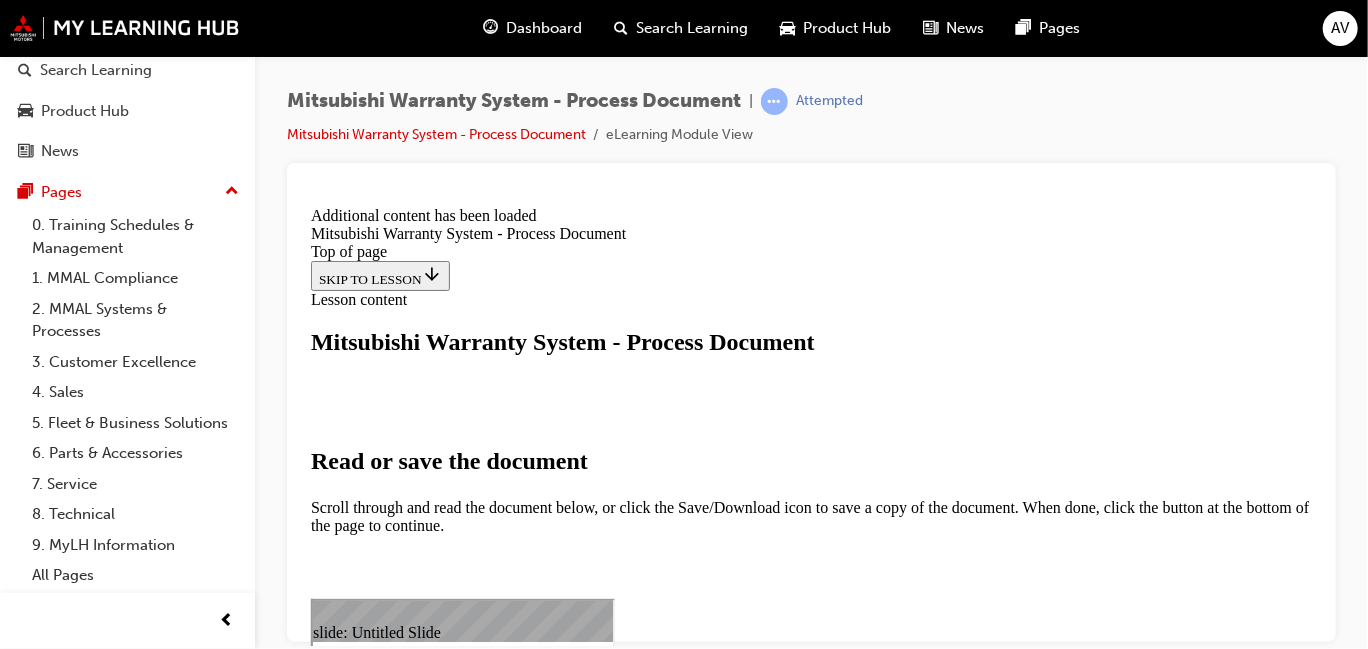 click on "CLOSE MODULE" at bounding box center (371, 1790) 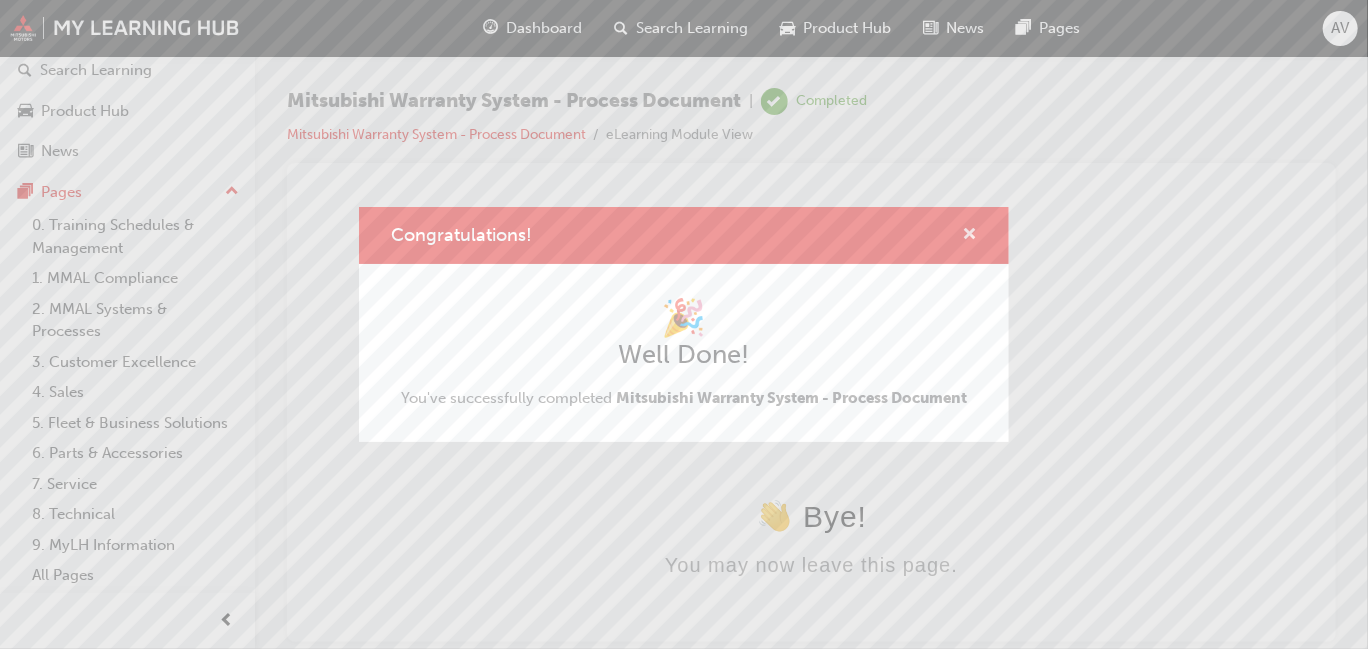 click at bounding box center (969, 236) 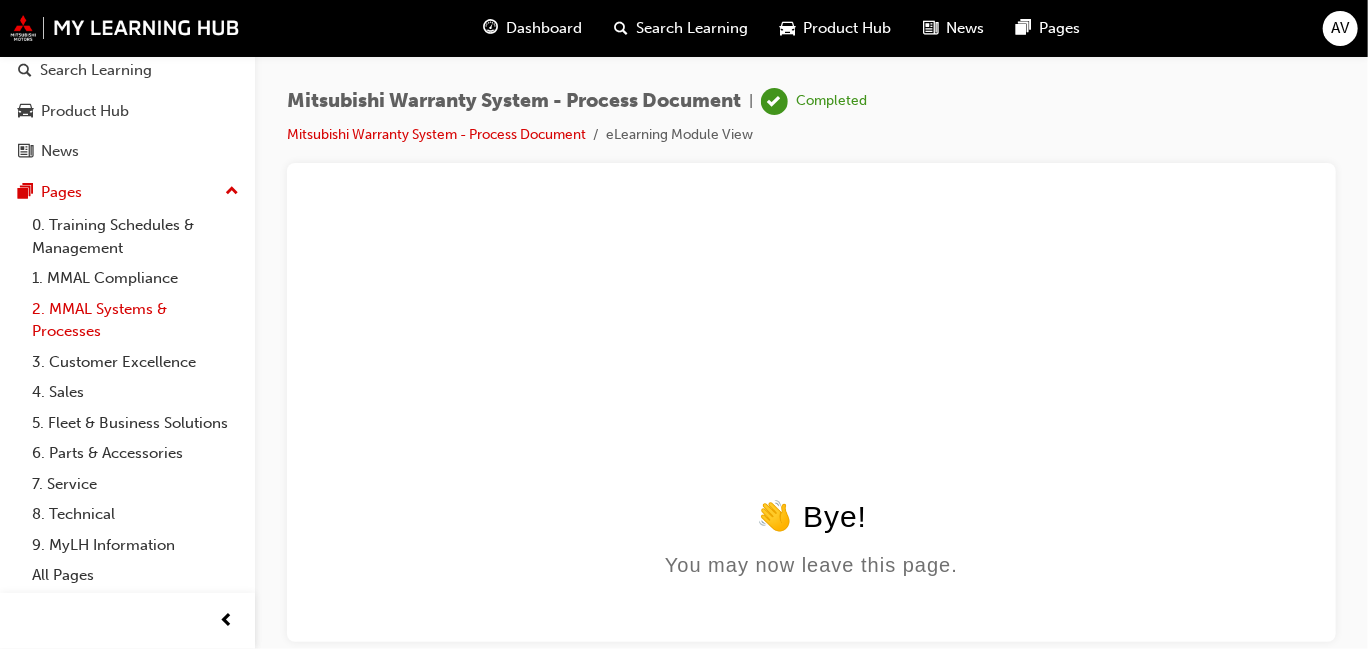 click on "2. MMAL Systems & Processes" at bounding box center (135, 320) 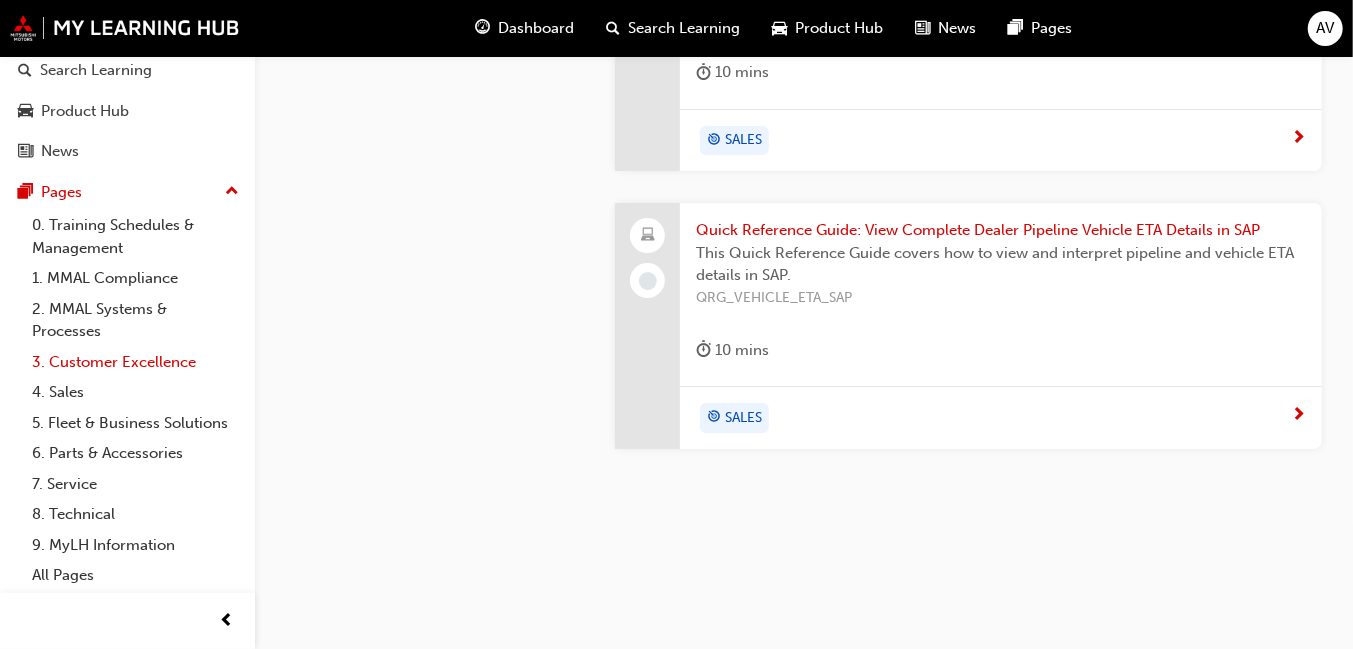 click on "3. Customer Excellence" at bounding box center [135, 362] 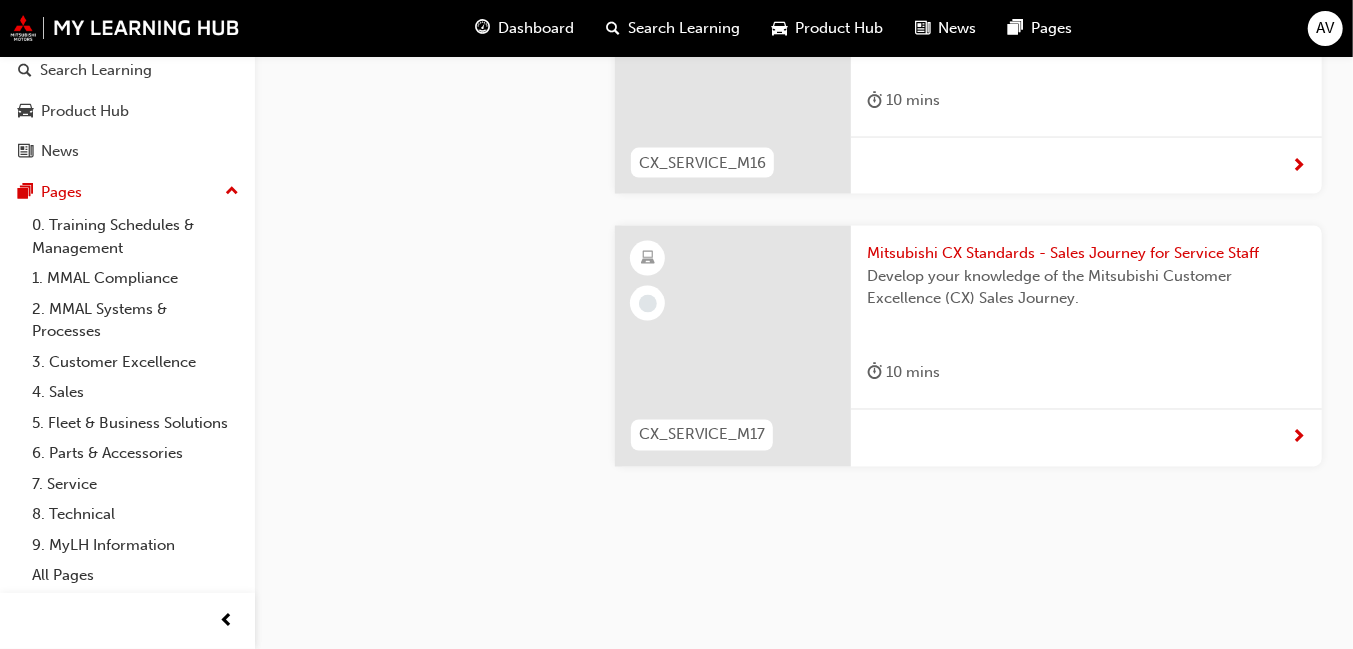 scroll, scrollTop: 10476, scrollLeft: 0, axis: vertical 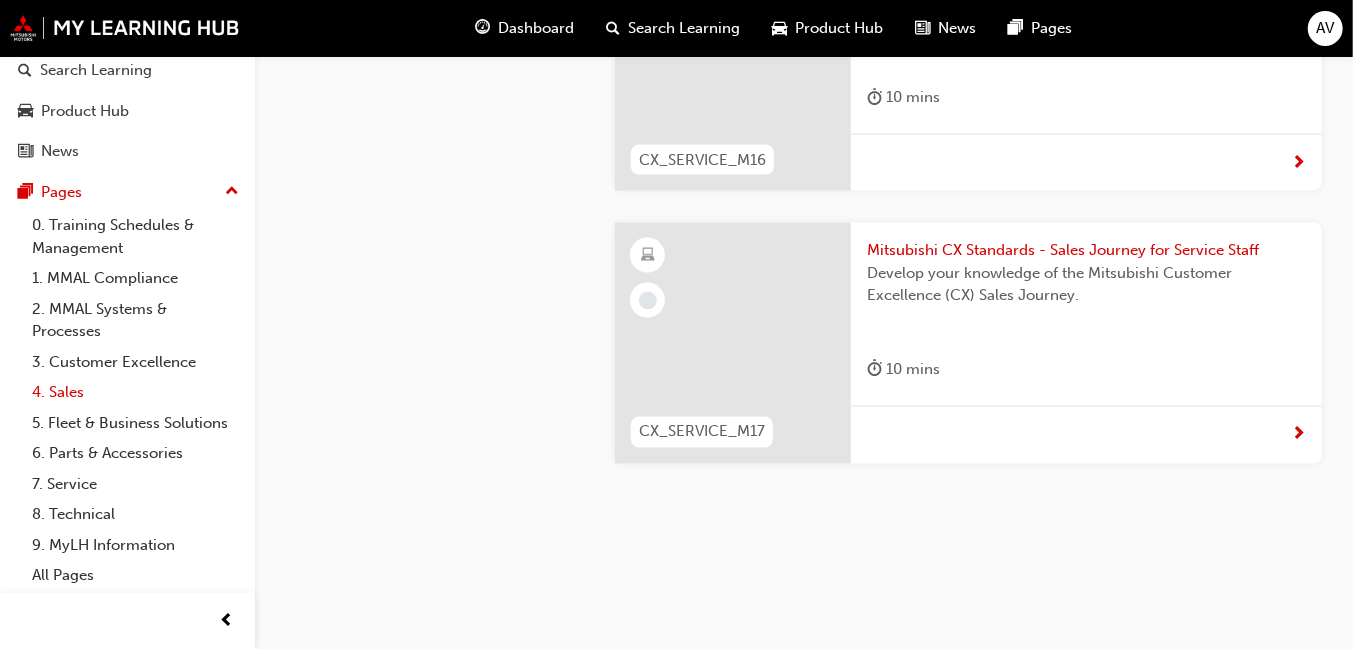 click on "4. Sales" at bounding box center [135, 392] 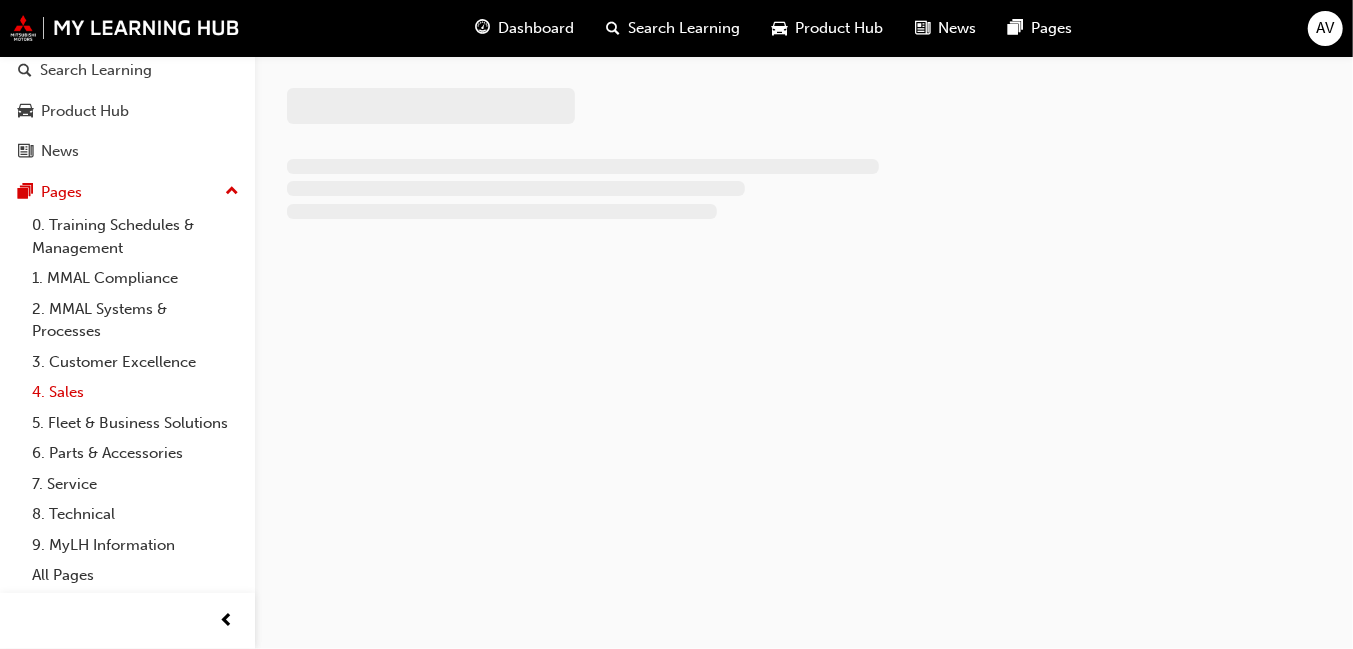 scroll, scrollTop: 0, scrollLeft: 0, axis: both 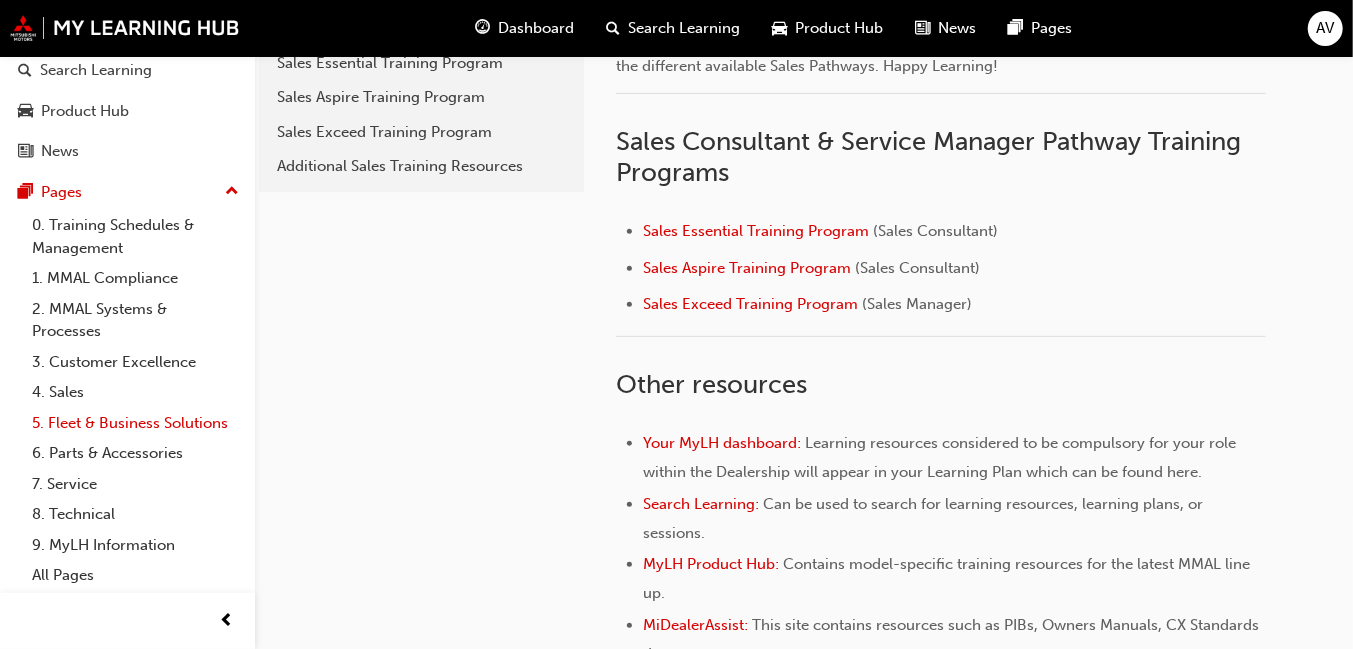 click on "5. Fleet & Business Solutions" at bounding box center (135, 423) 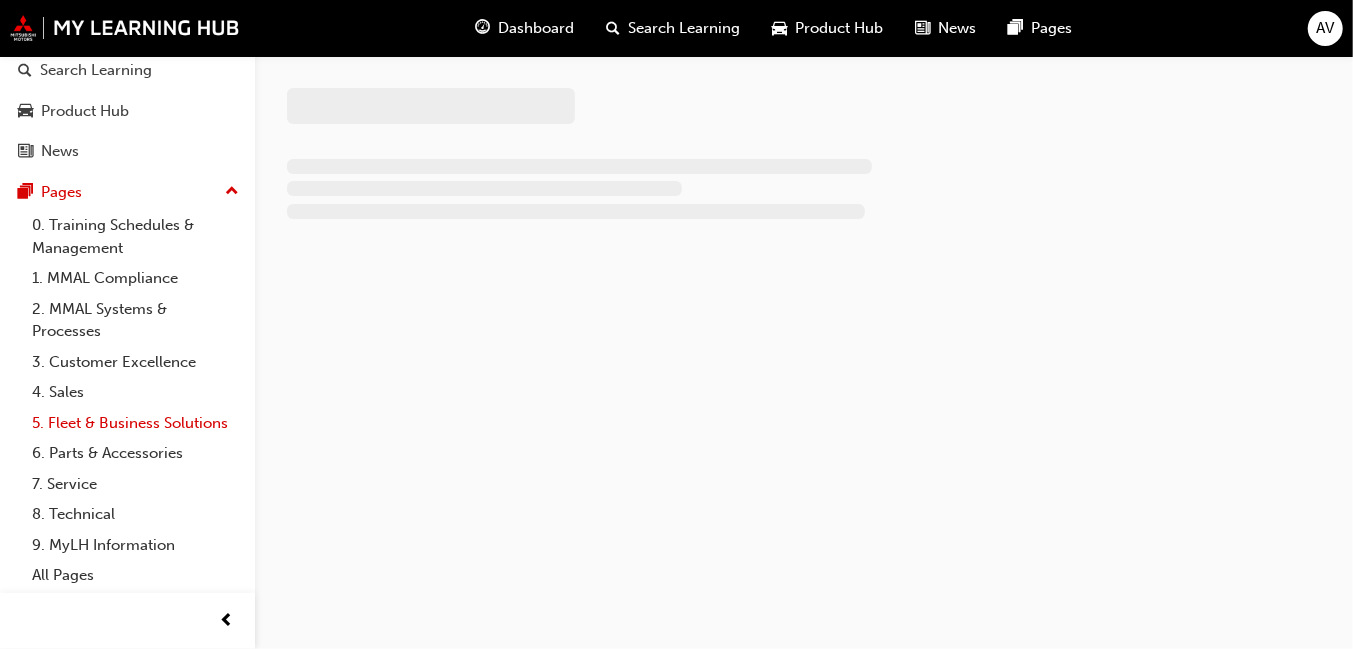 scroll, scrollTop: 0, scrollLeft: 0, axis: both 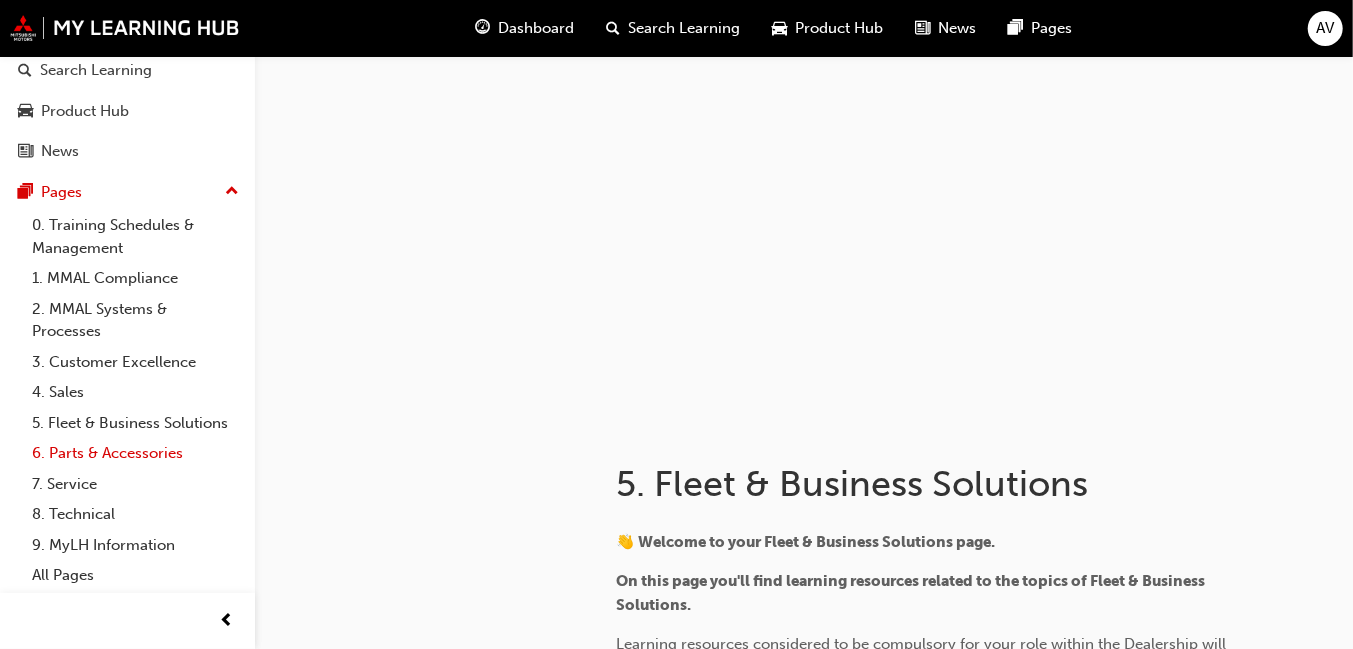 click on "6. Parts & Accessories" at bounding box center (135, 453) 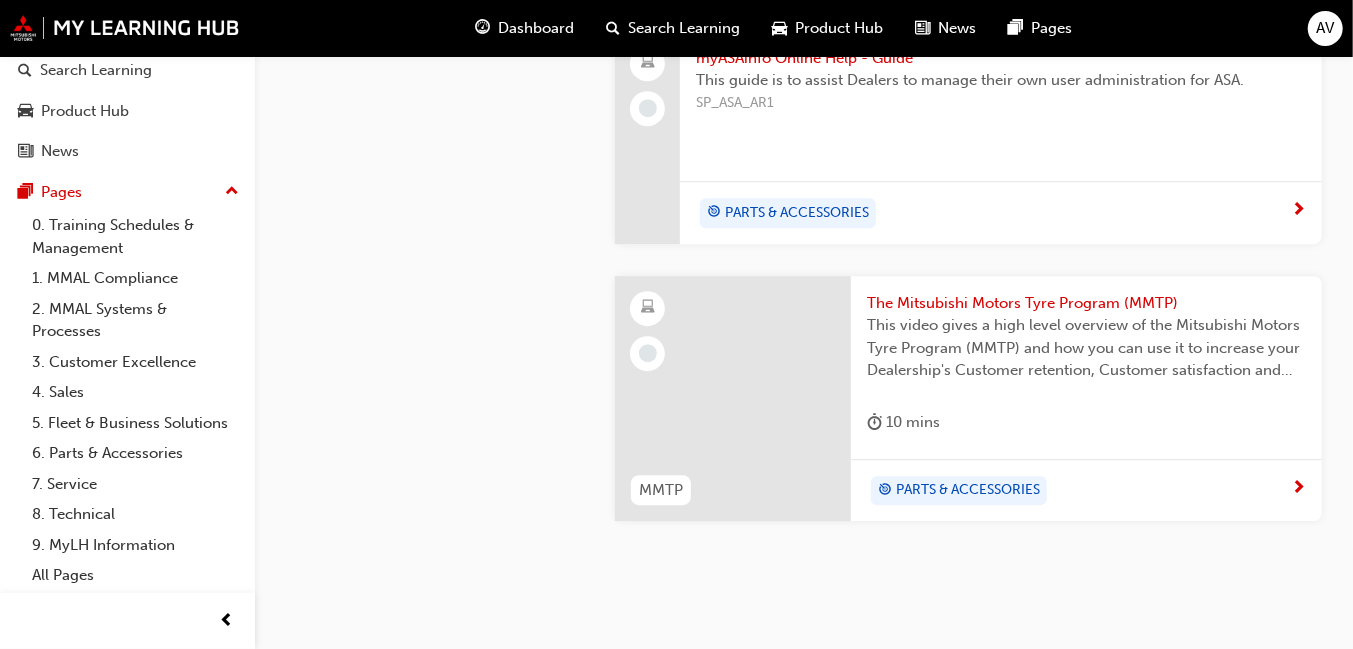scroll, scrollTop: 3334, scrollLeft: 0, axis: vertical 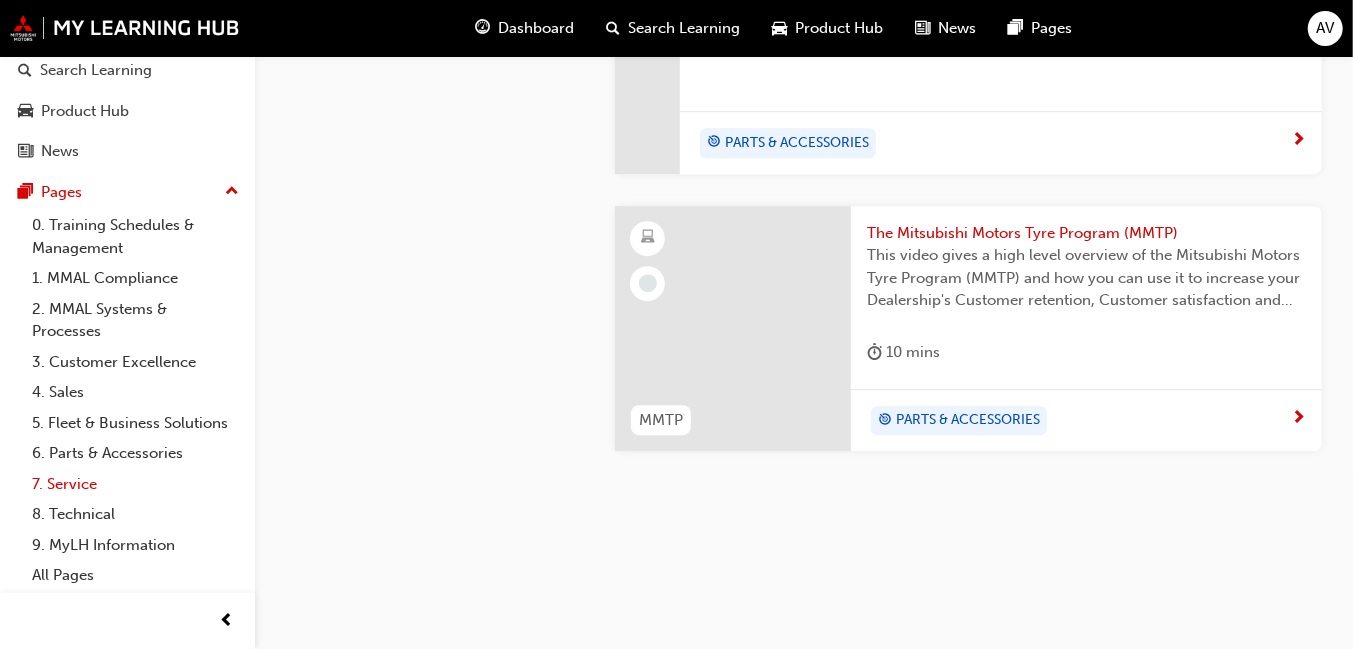 click on "7. Service" at bounding box center (135, 484) 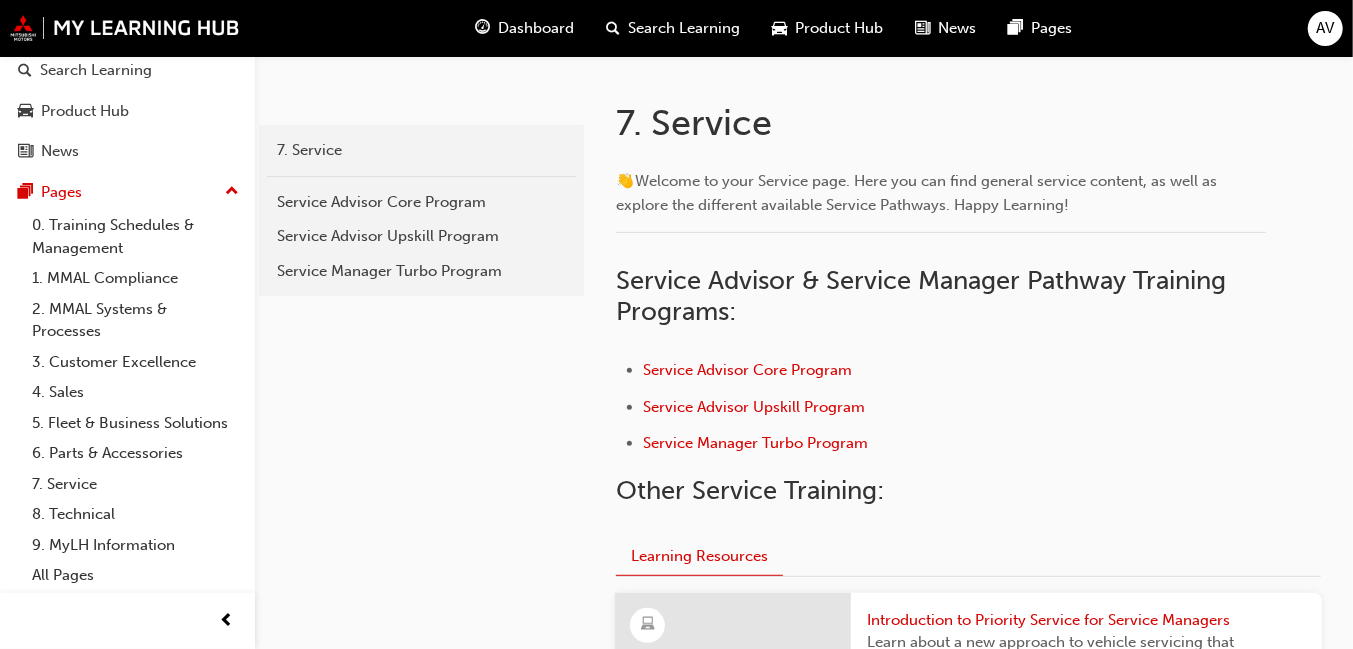 scroll, scrollTop: 336, scrollLeft: 0, axis: vertical 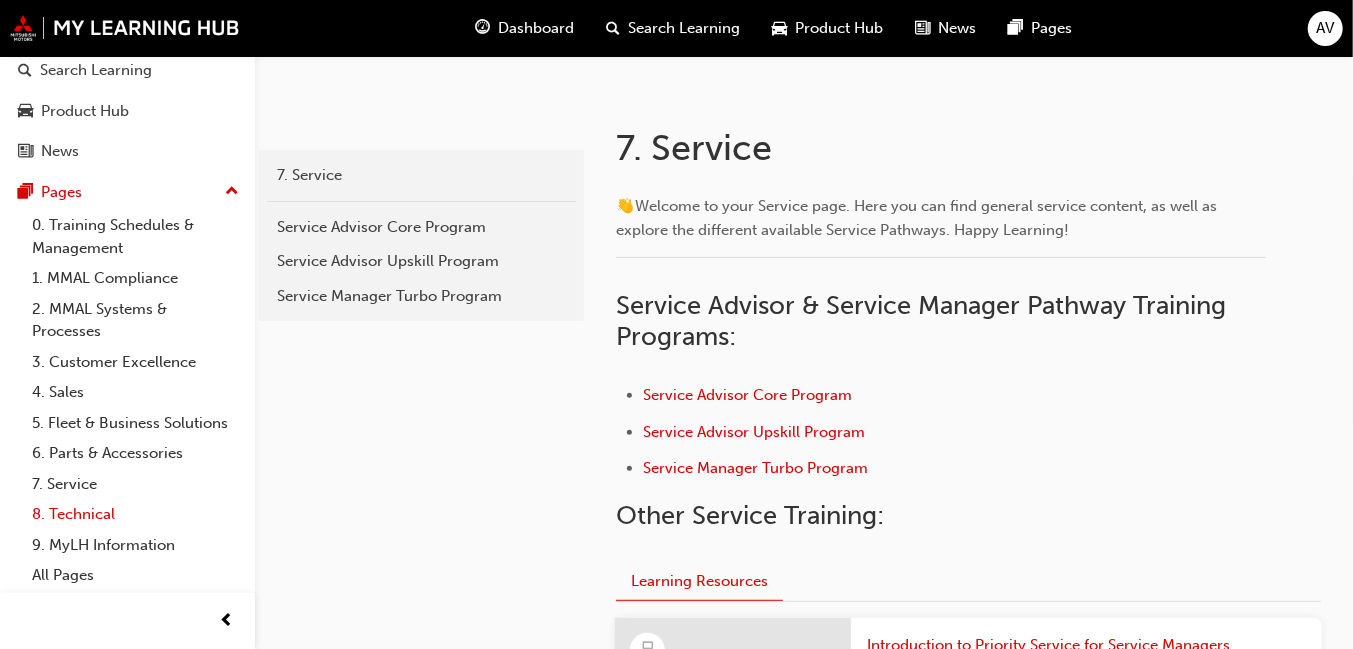 click on "8. Technical" at bounding box center [135, 514] 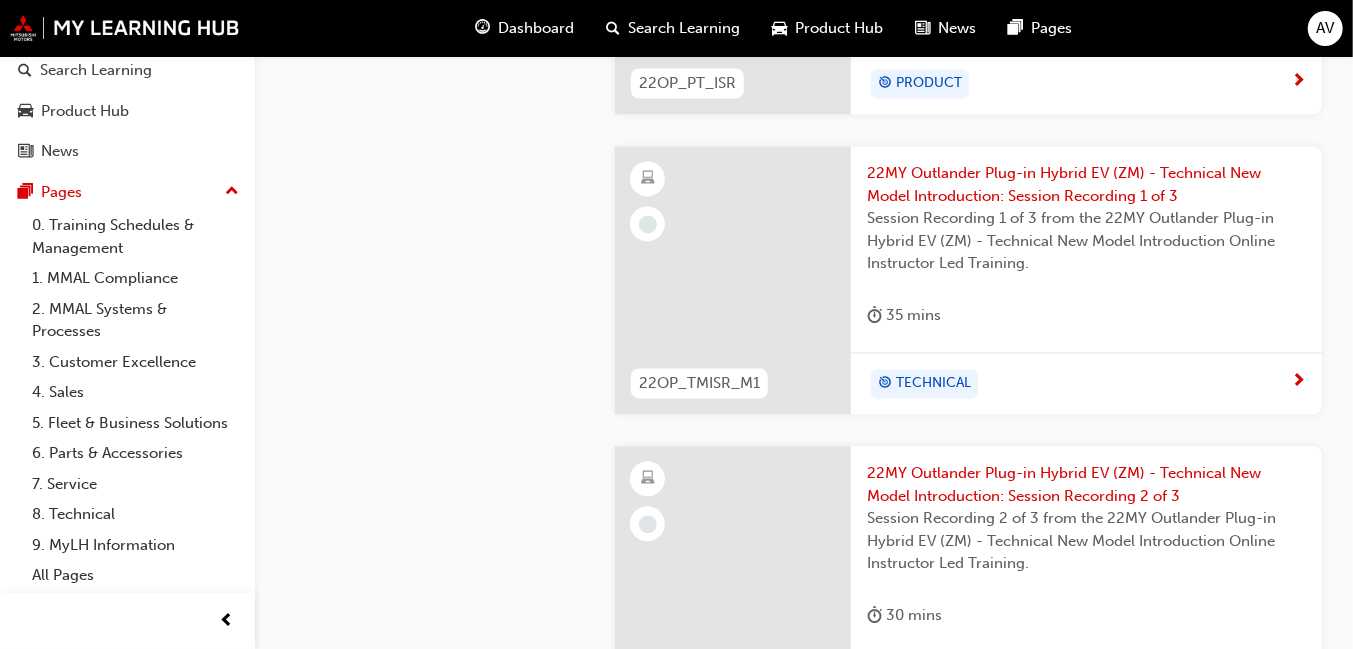 scroll, scrollTop: 2999, scrollLeft: 0, axis: vertical 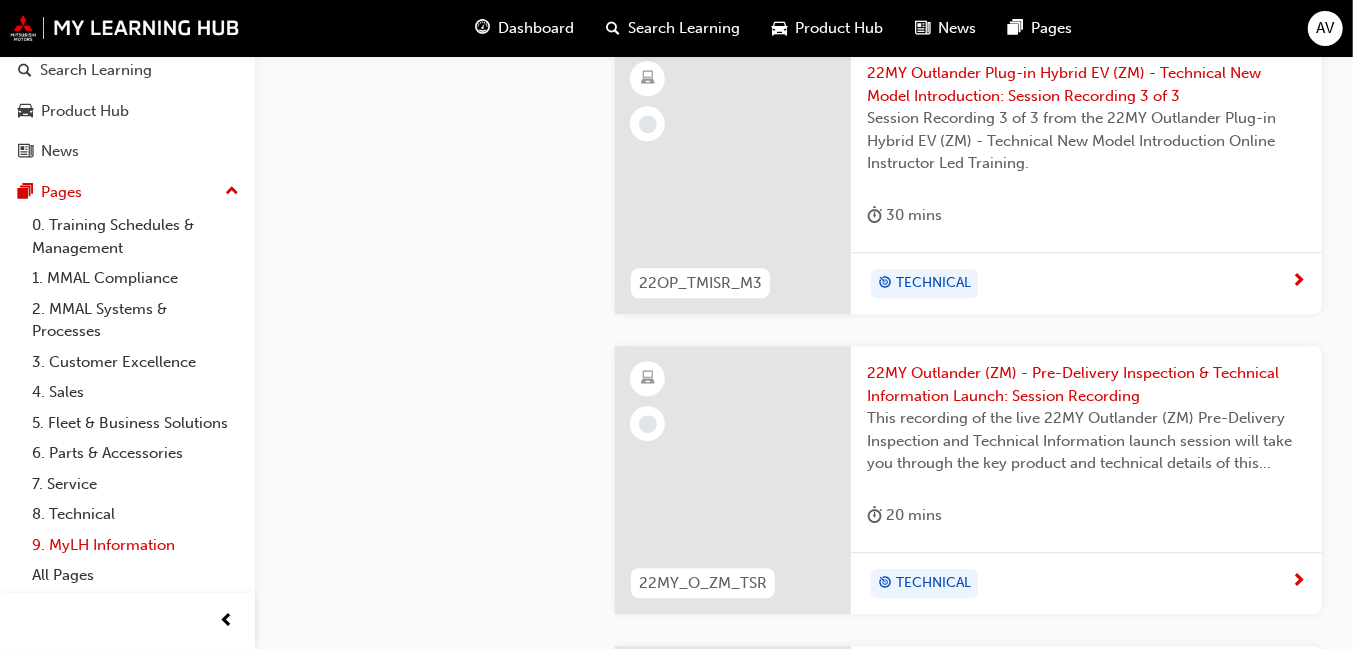 click on "9. MyLH Information" at bounding box center (135, 545) 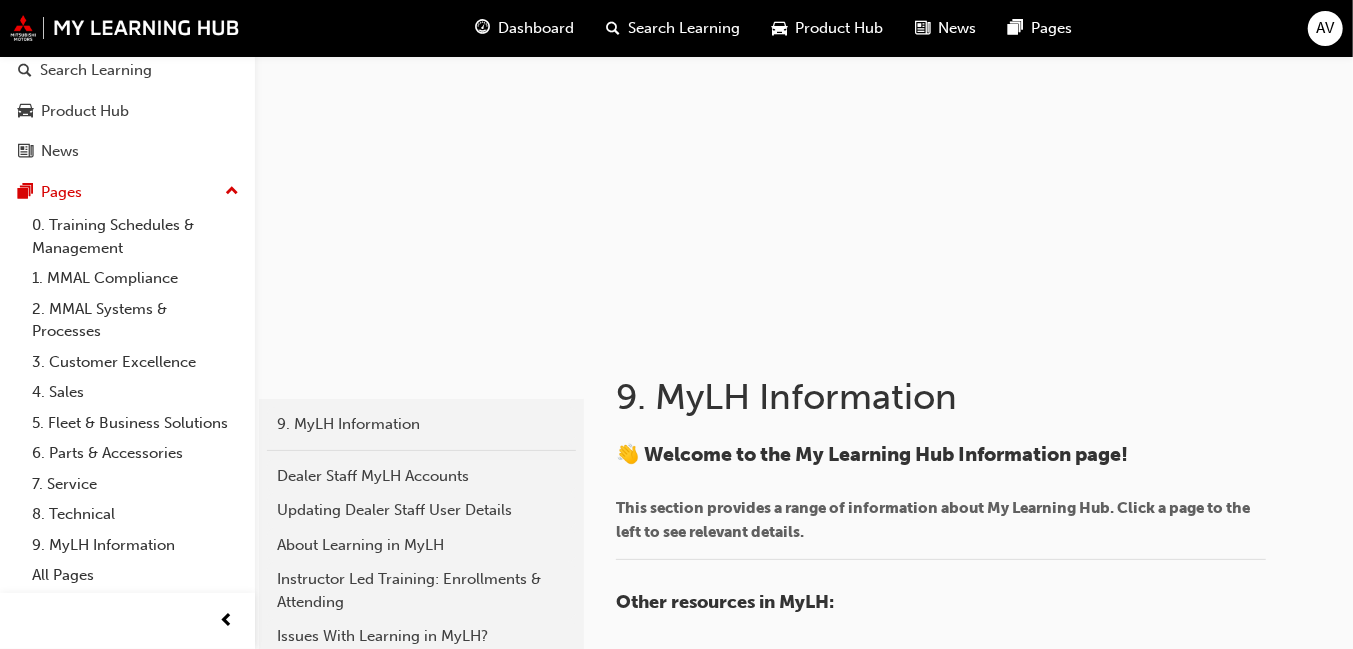 scroll, scrollTop: 0, scrollLeft: 0, axis: both 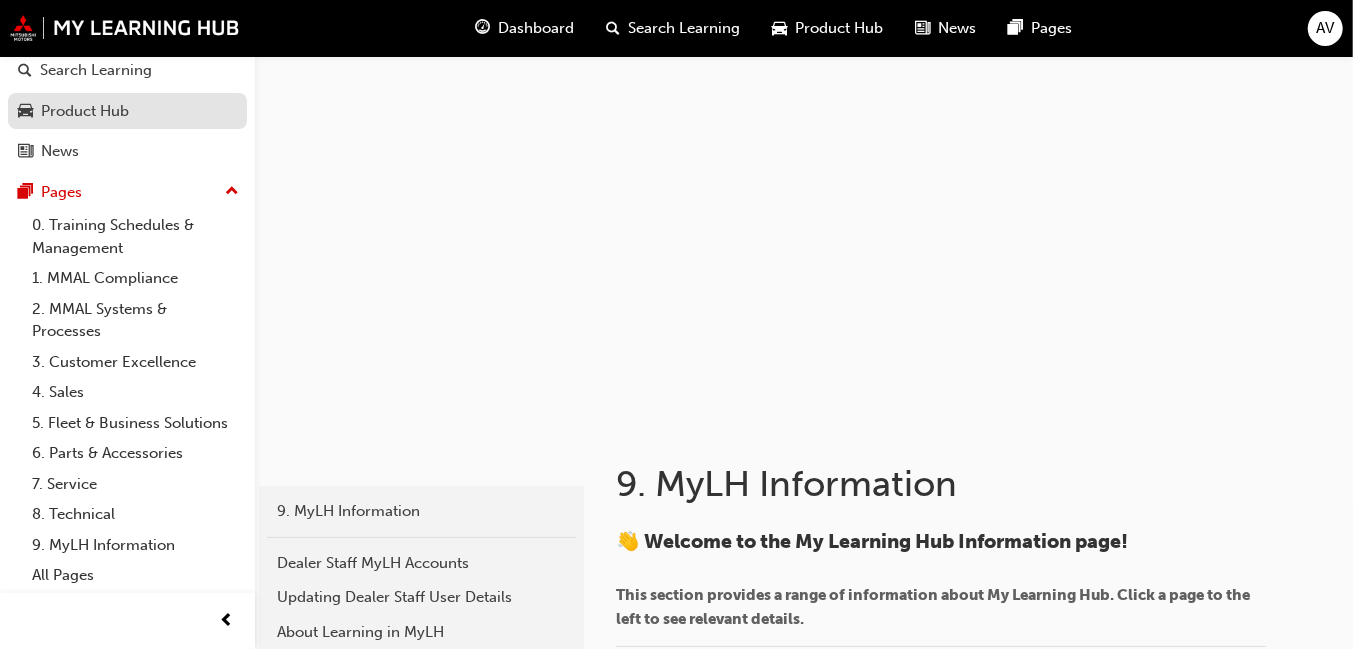 click on "Product Hub" at bounding box center (85, 111) 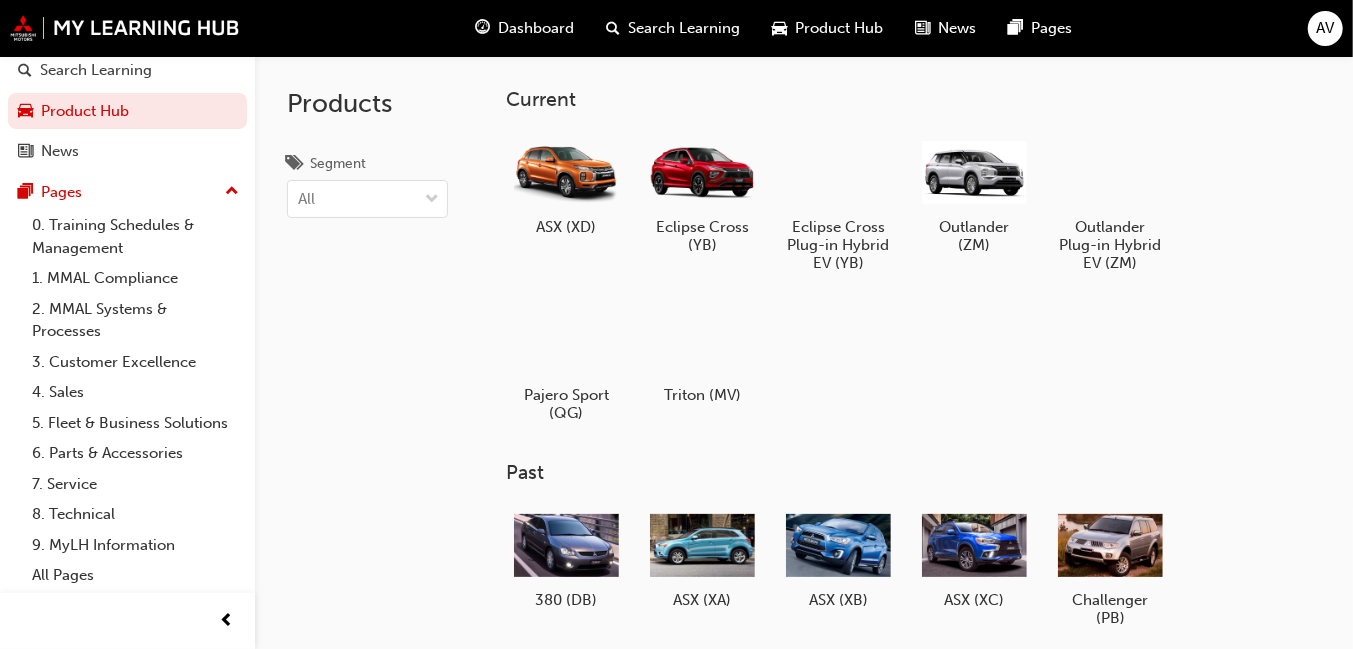 click on "Search Learning" at bounding box center (685, 28) 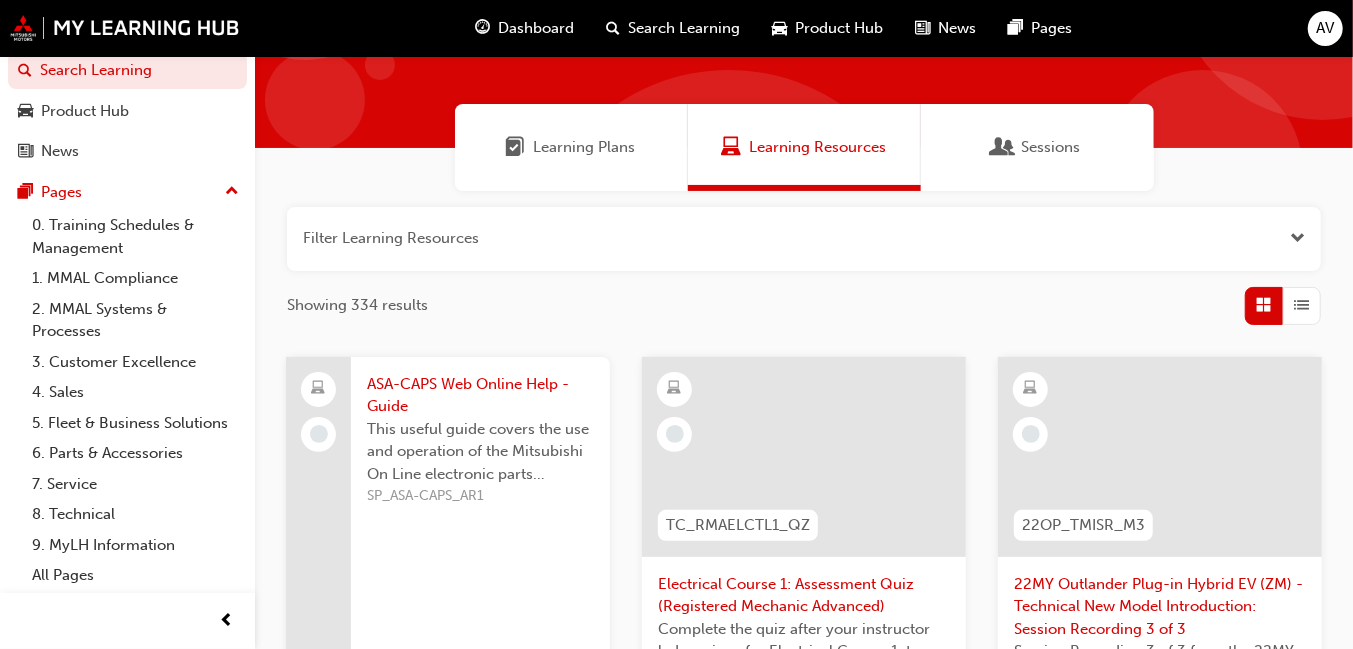 scroll, scrollTop: 0, scrollLeft: 0, axis: both 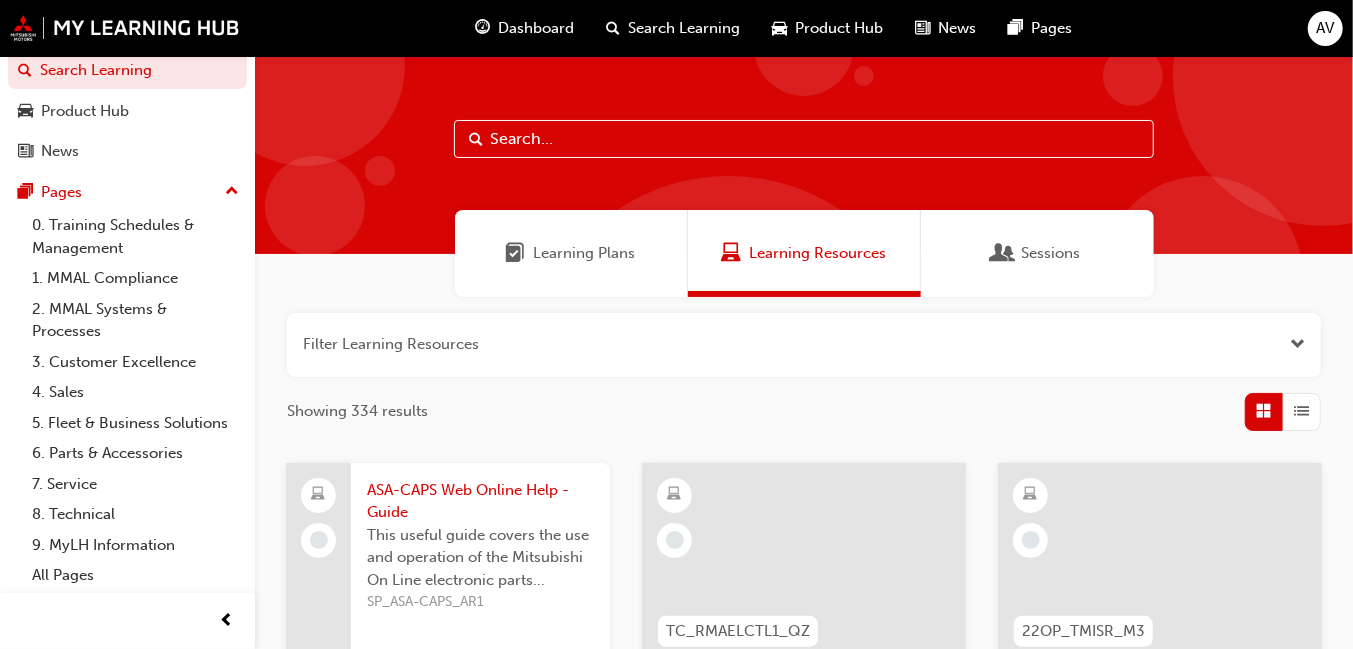click on "Sessions" at bounding box center (1051, 253) 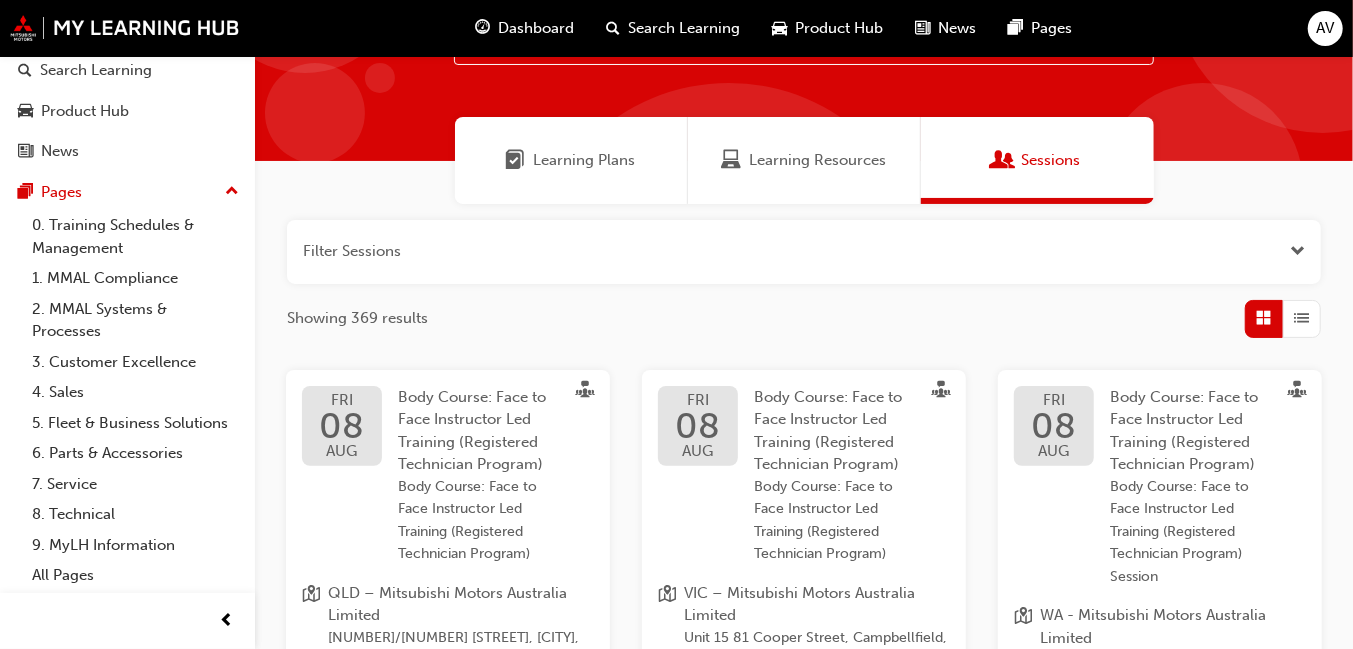 scroll, scrollTop: 199, scrollLeft: 0, axis: vertical 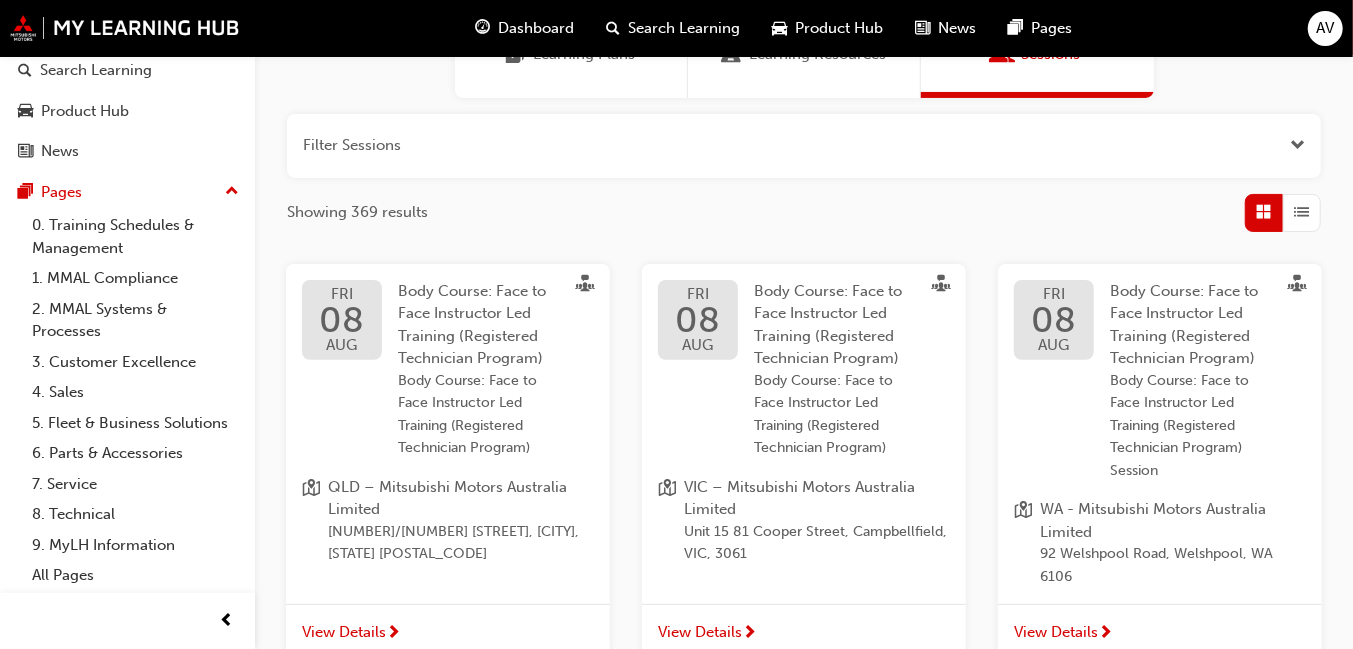 click at bounding box center (804, 146) 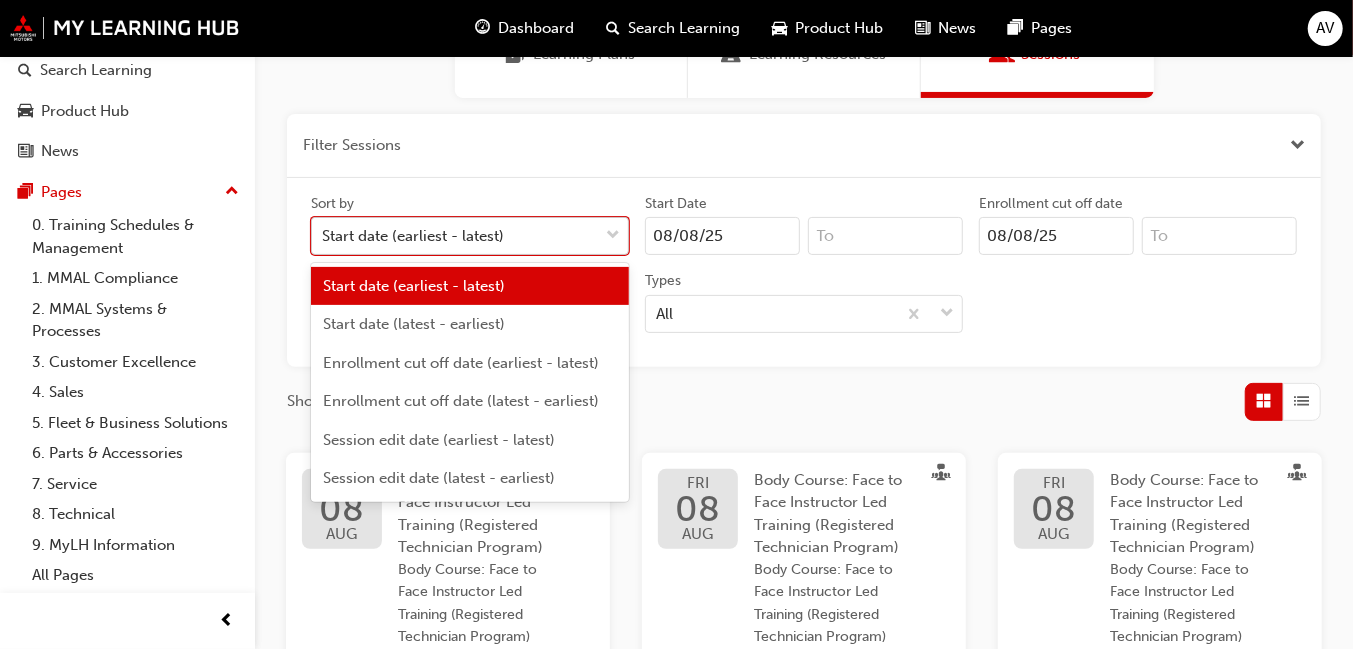 click on "Start date (earliest - latest)" at bounding box center (455, 236) 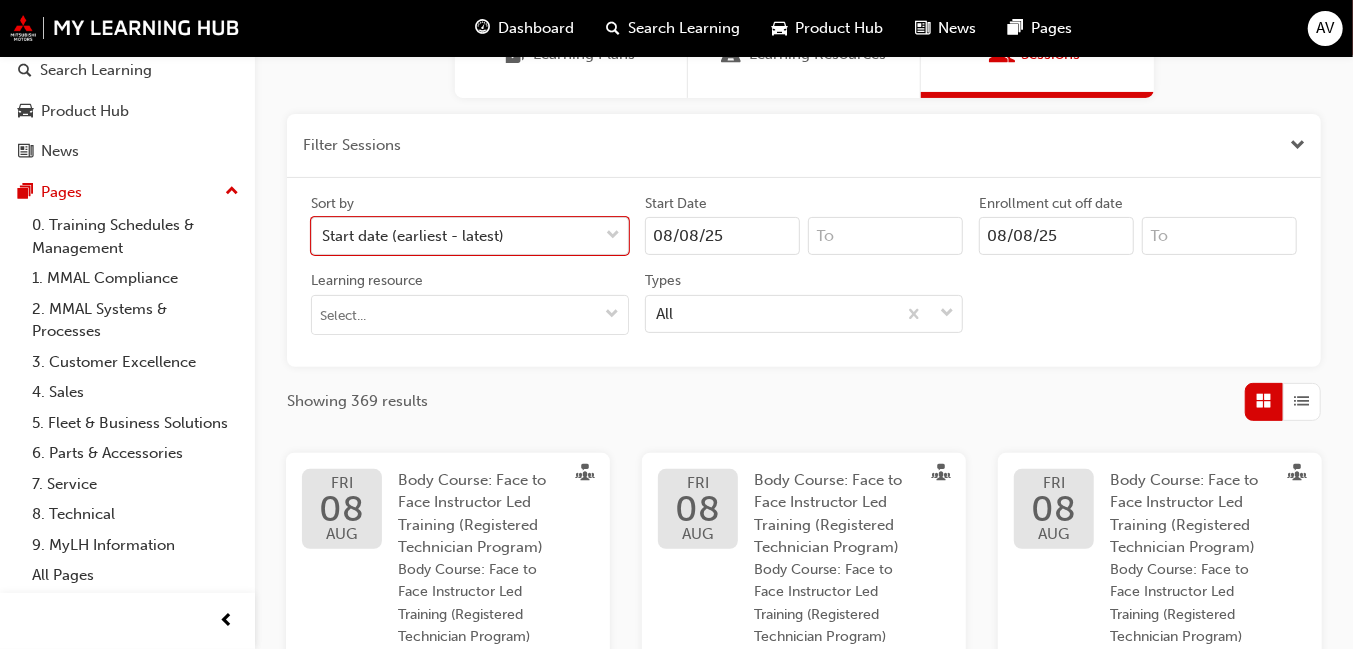 click on "Learning resource" at bounding box center (470, 283) 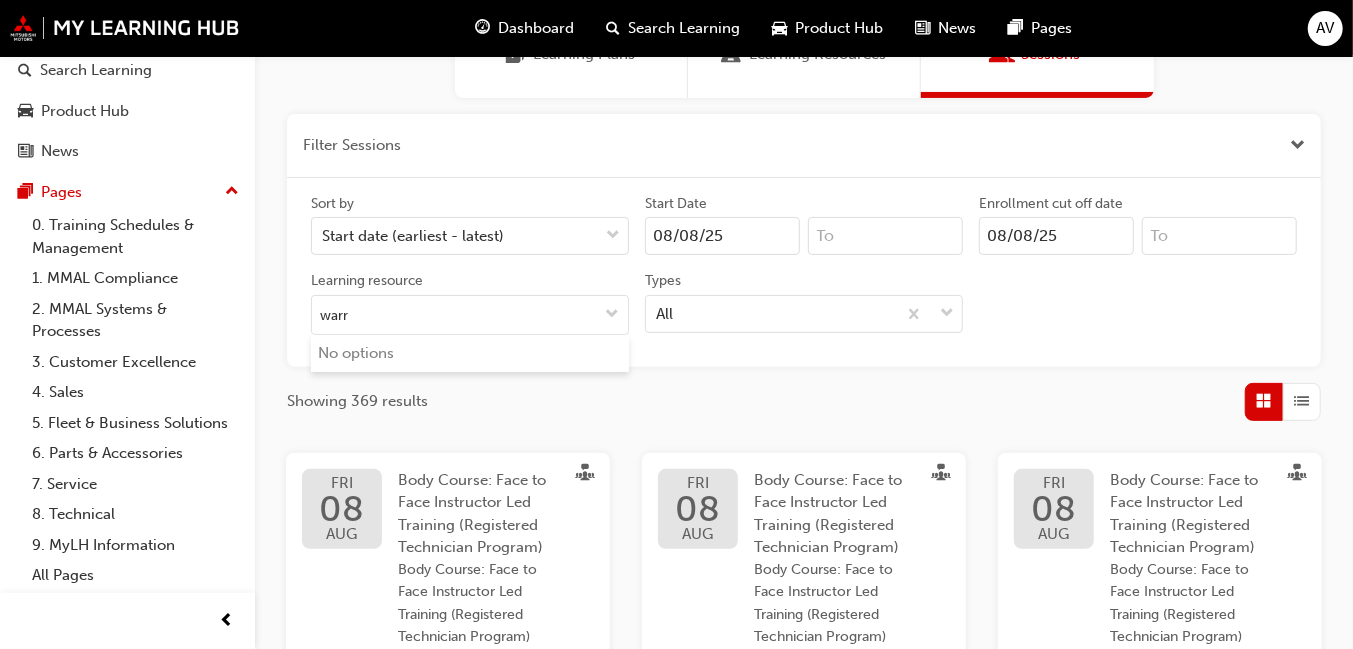 type on "warr" 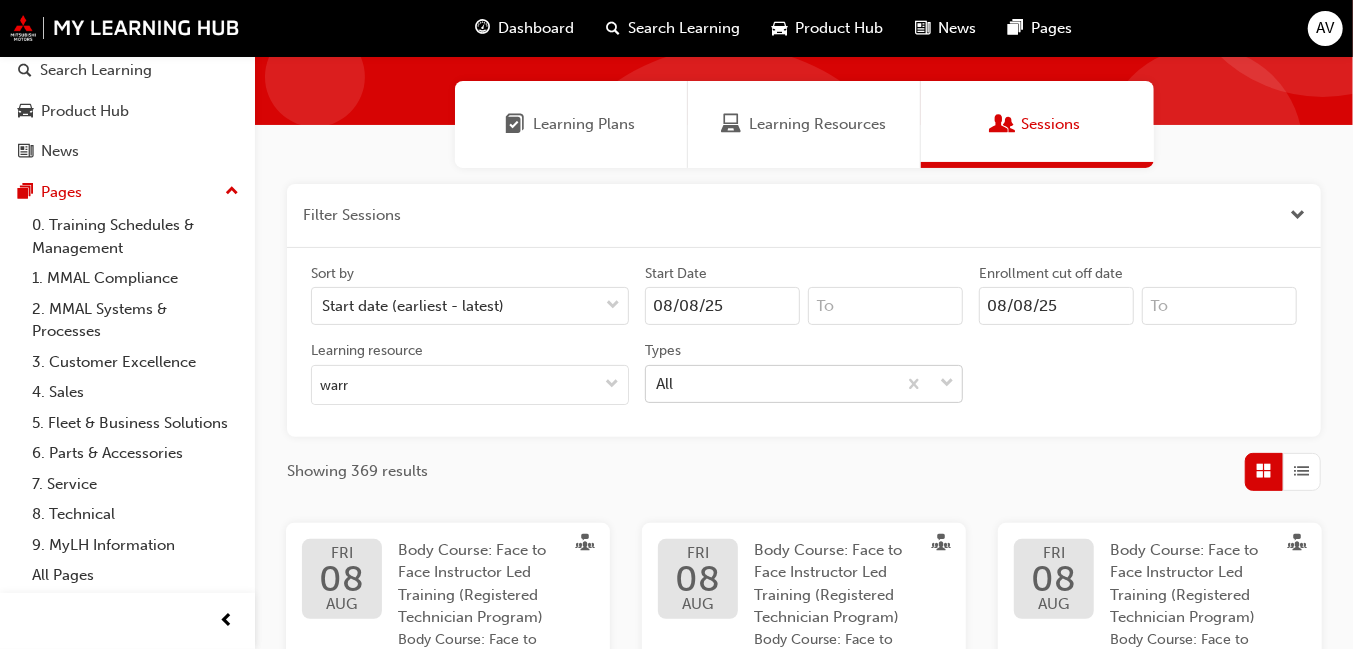 scroll, scrollTop: 0, scrollLeft: 0, axis: both 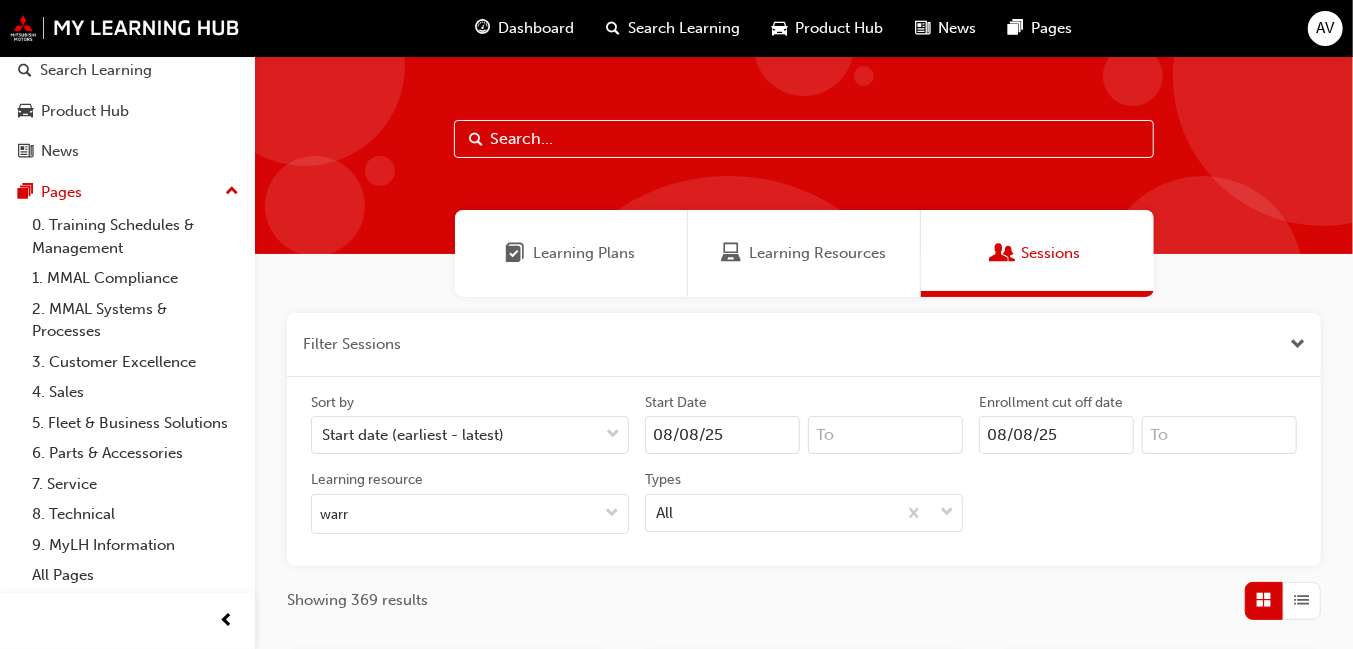 click on "Learning Resources" at bounding box center [817, 253] 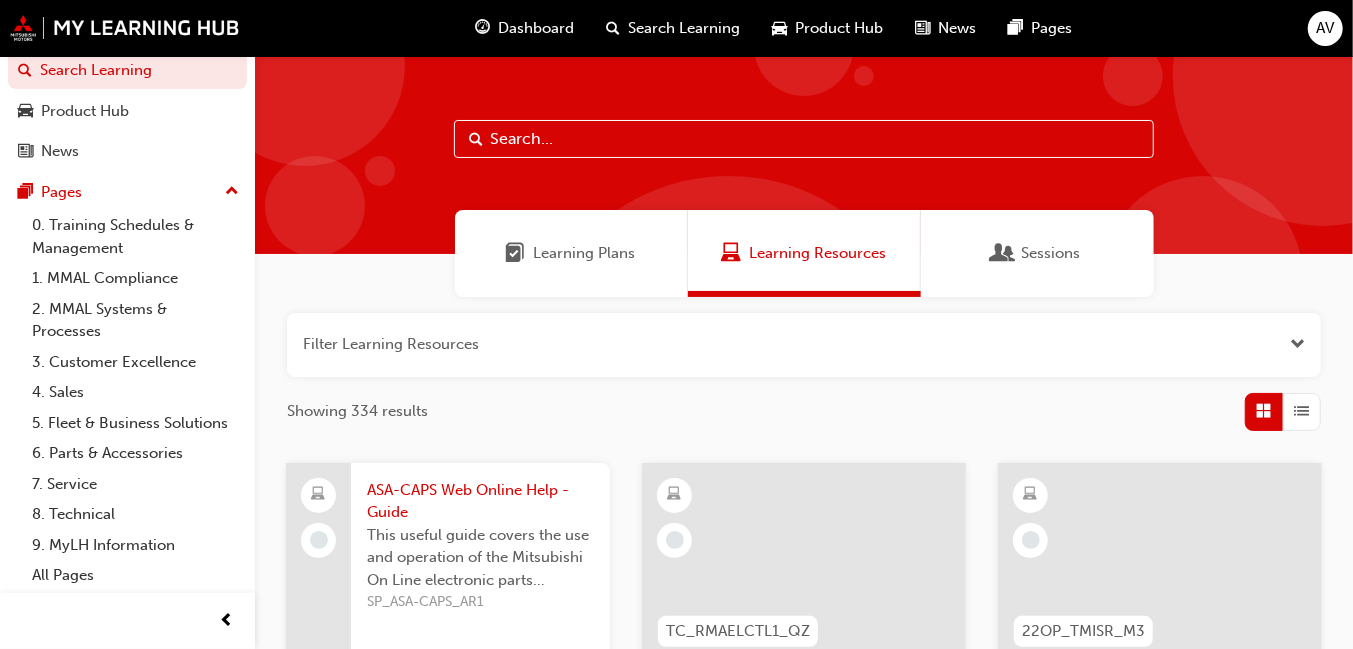 click at bounding box center [804, 345] 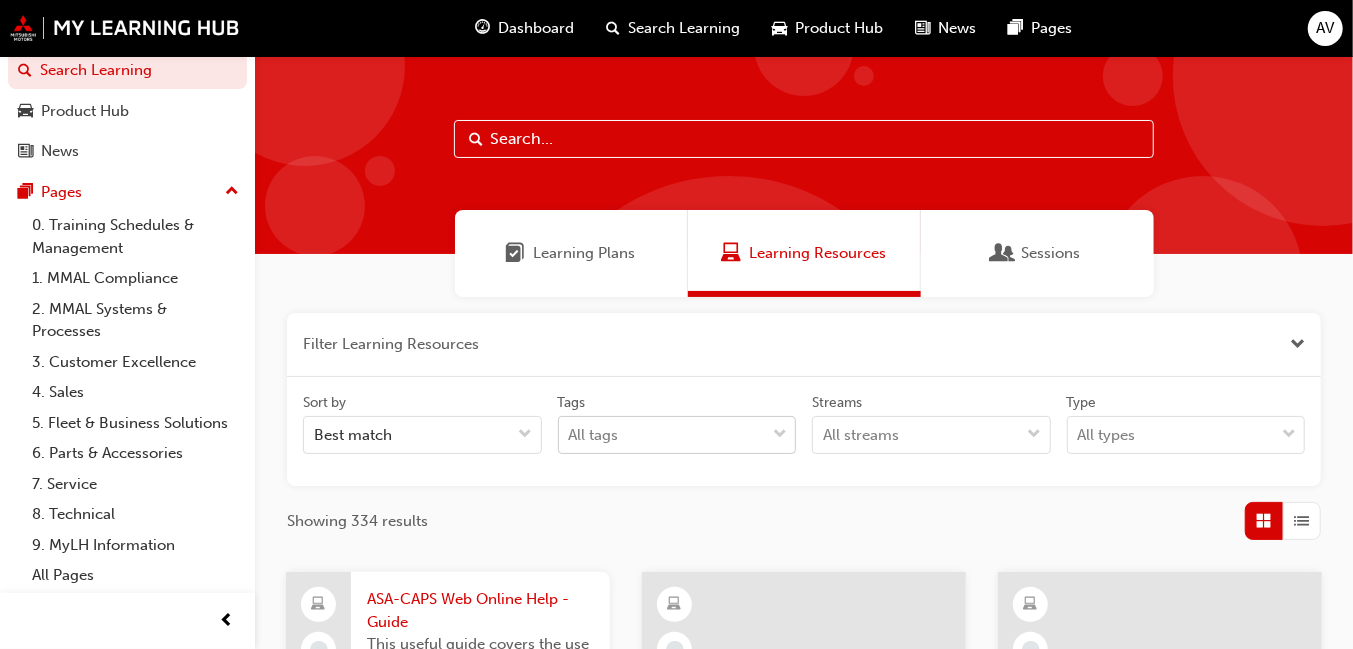 click on "Your version of Internet Explorer is outdated and not supported. Please upgrade to a  modern browser . Dashboard Search Learning Product Hub News Pages AV Dashboard Analytics Search Learning Product Hub News Pages Pages 0. Training Schedules & Management 1. MMAL Compliance 2. MMAL Systems & Processes 3. Customer Excellence 4. Sales 5. Fleet & Business Solutions 6. Parts 7. Service 8. Technical 9. MyLH Information All Pages Learning Plans Learning Resources Sessions Filter Learning Resources Sort by Best match Tags All tags Streams All streams Type All types Showing 334 results ASA-CAPS Web Online Help - Guide This useful guide covers the use and operation of the Mitsubishi On Line electronic parts catalogue system. SP_ASA-CAPS_AR1 PARTS & ACCESSORIES TC_RMAELCTL1_QZ Electrical Course 1: Assessment Quiz (Registered Mechanic Advanced) Complete the quiz after your instructor led sessions for Electrical Course 1, to demonstrate you have the required electrical knowledge.   30 mins TECHNICAL     1 hr" at bounding box center (676, 324) 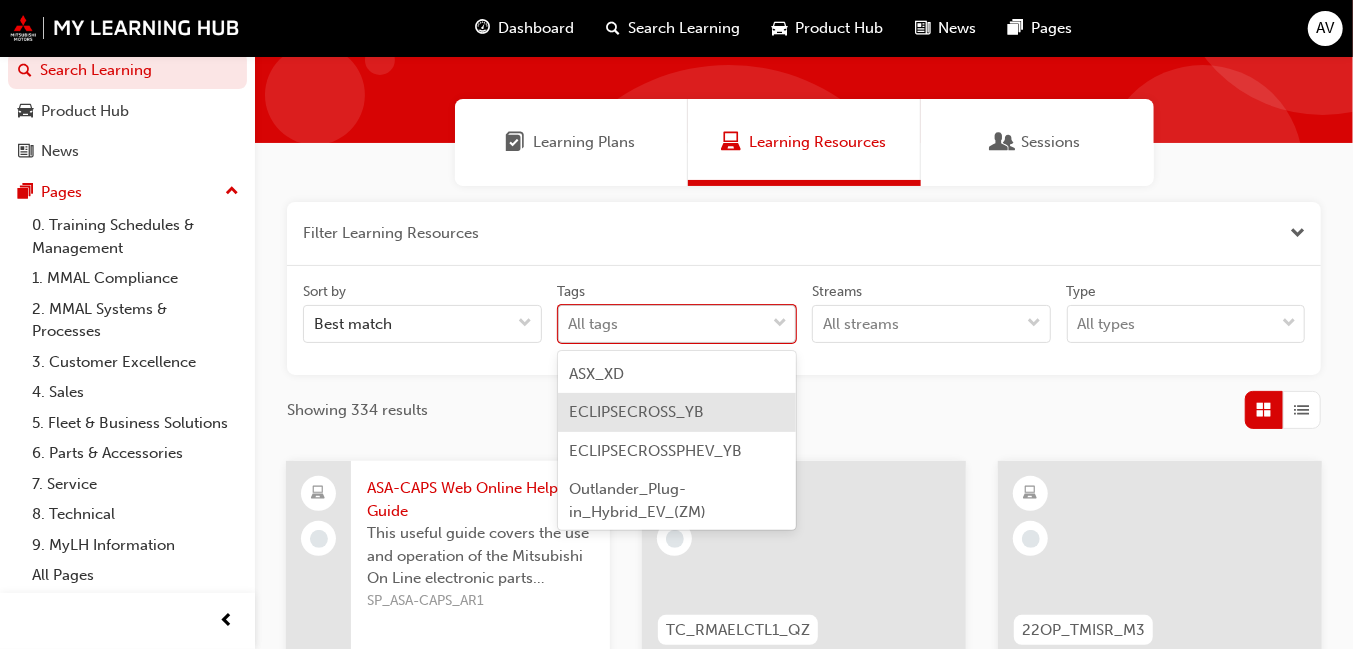 scroll, scrollTop: 121, scrollLeft: 0, axis: vertical 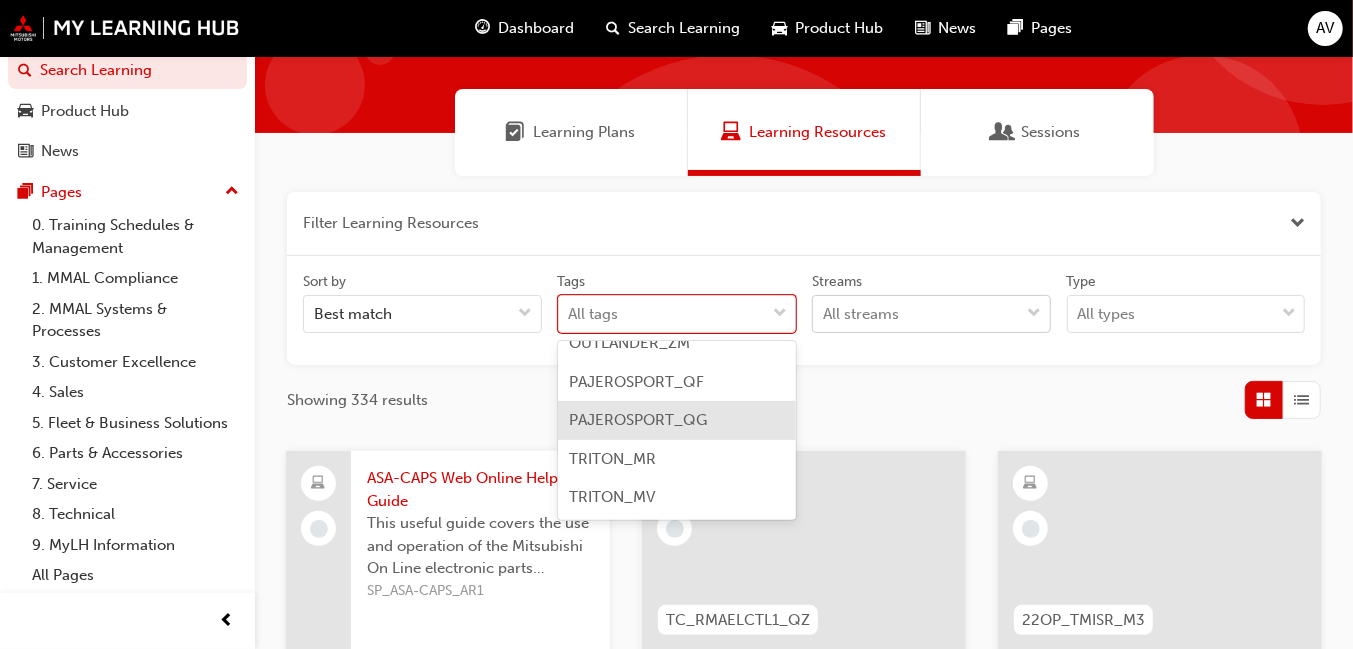 click on "All streams" at bounding box center [861, 314] 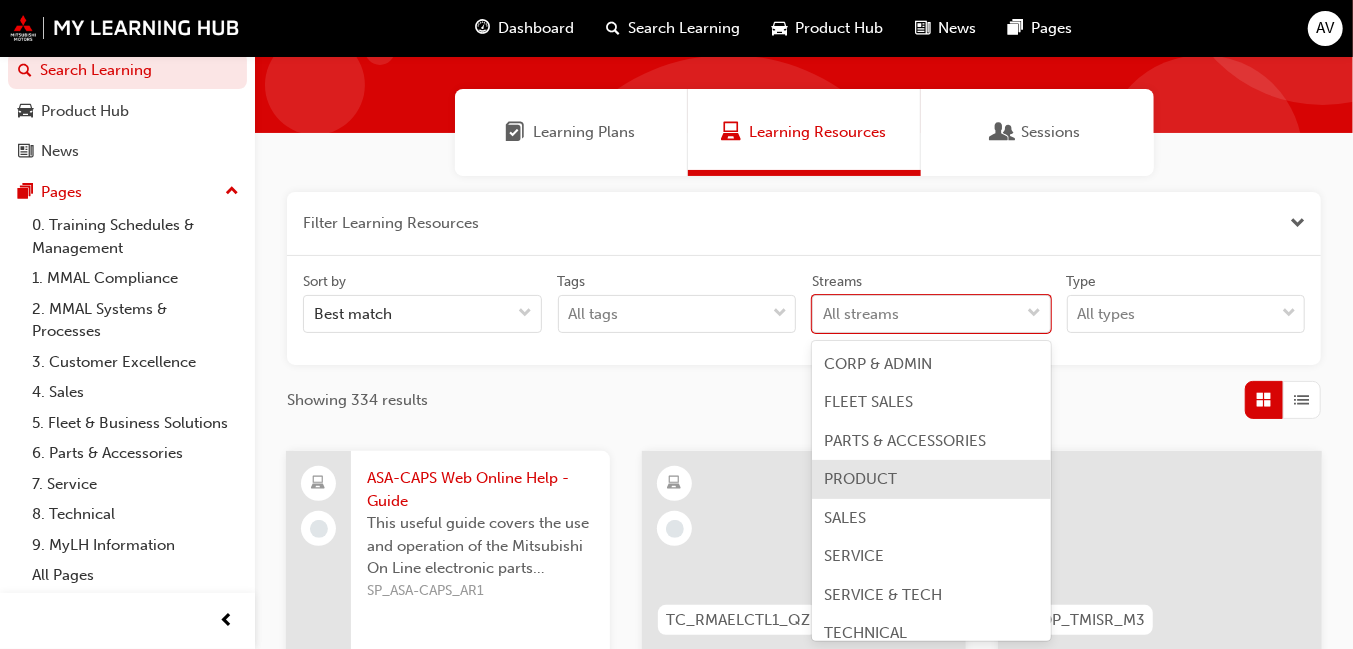 scroll, scrollTop: 15, scrollLeft: 0, axis: vertical 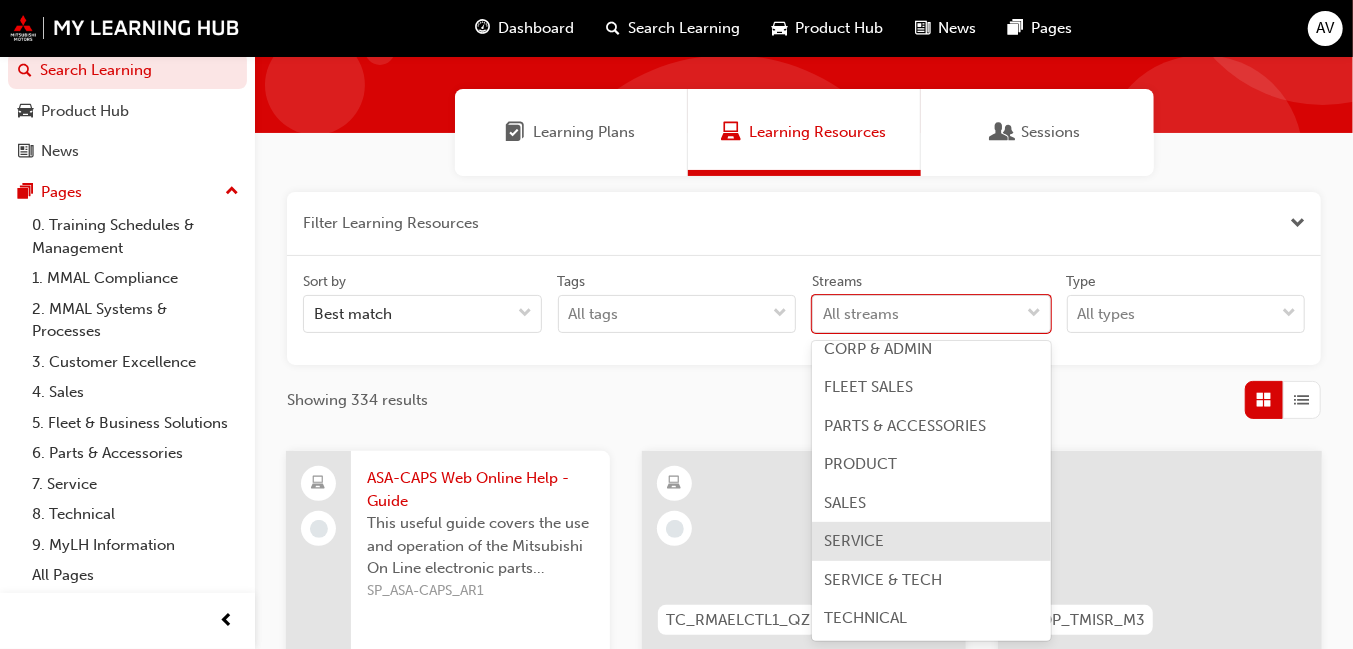 click on "SERVICE" at bounding box center (931, 541) 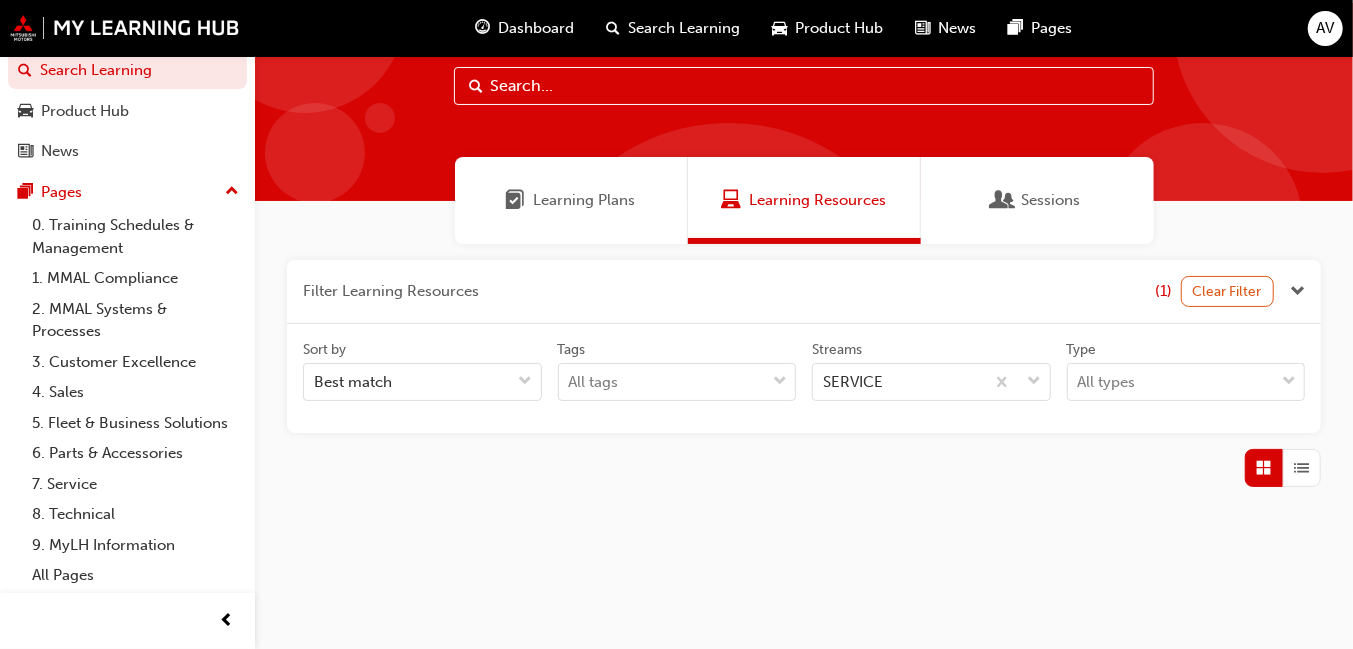 scroll, scrollTop: 121, scrollLeft: 0, axis: vertical 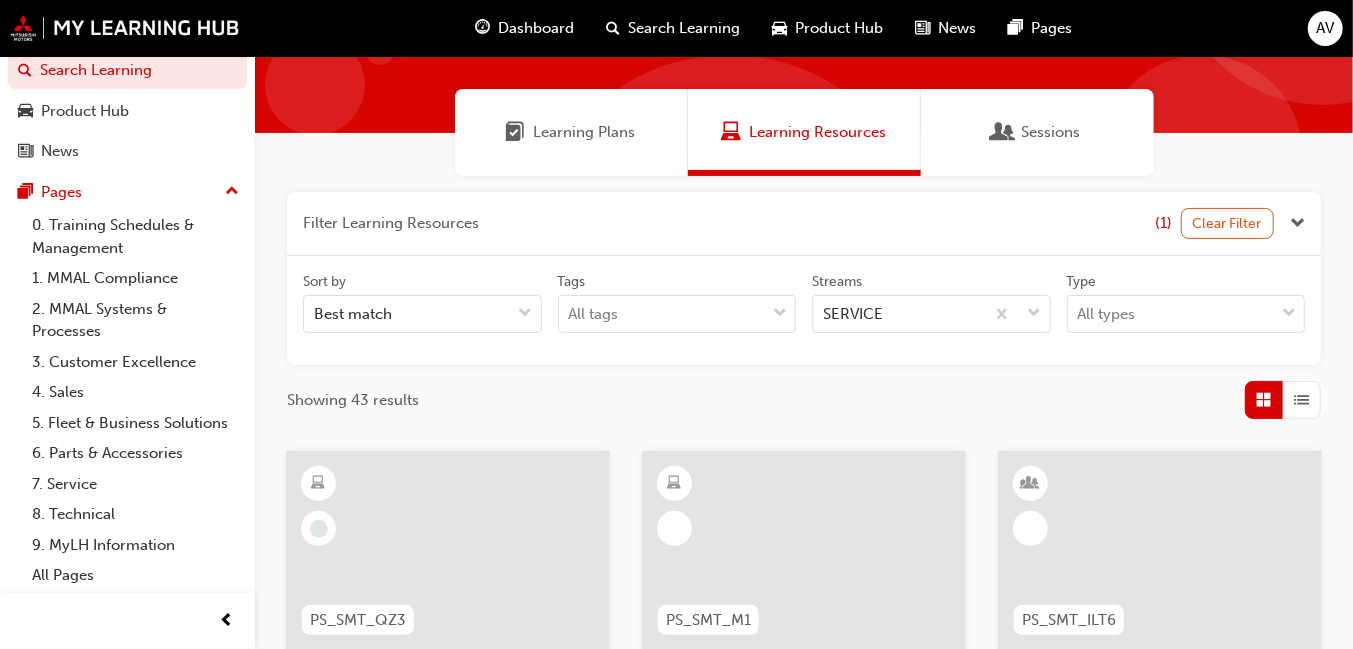 click on "Showing 43 results" at bounding box center [804, 400] 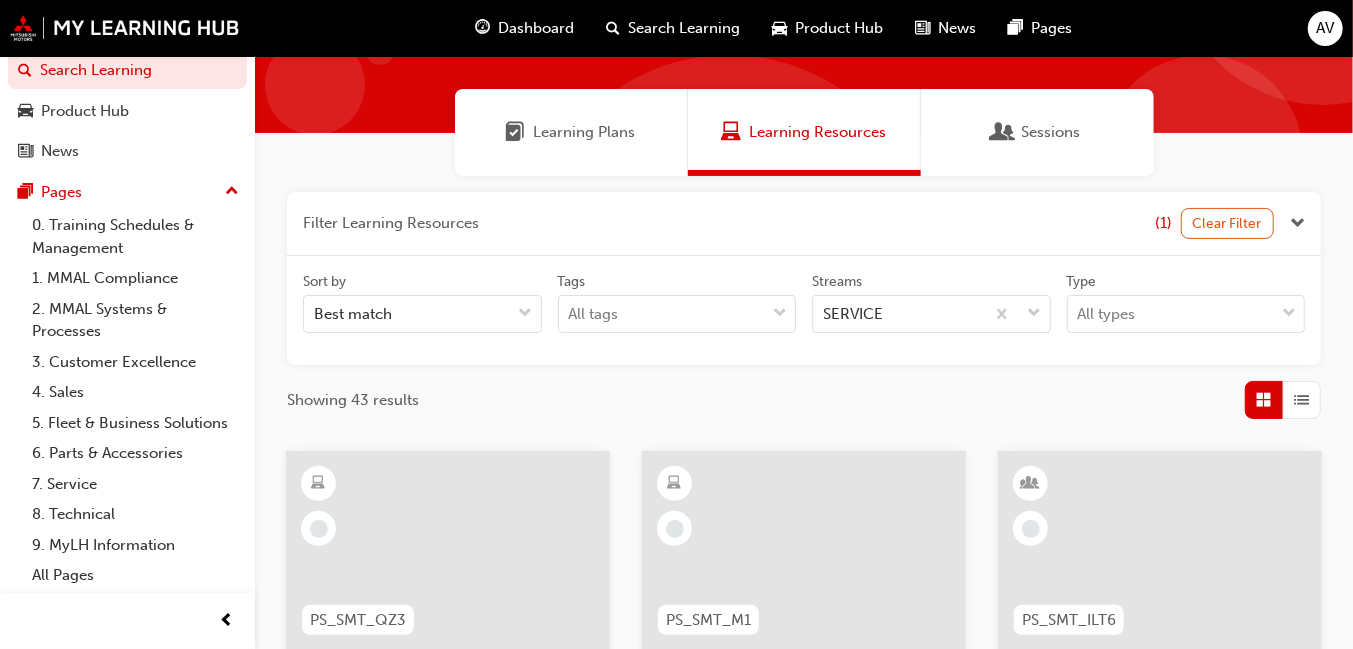 click on "Sort by Best match Tags All tags Streams SERVICE Type All types" at bounding box center [804, 311] 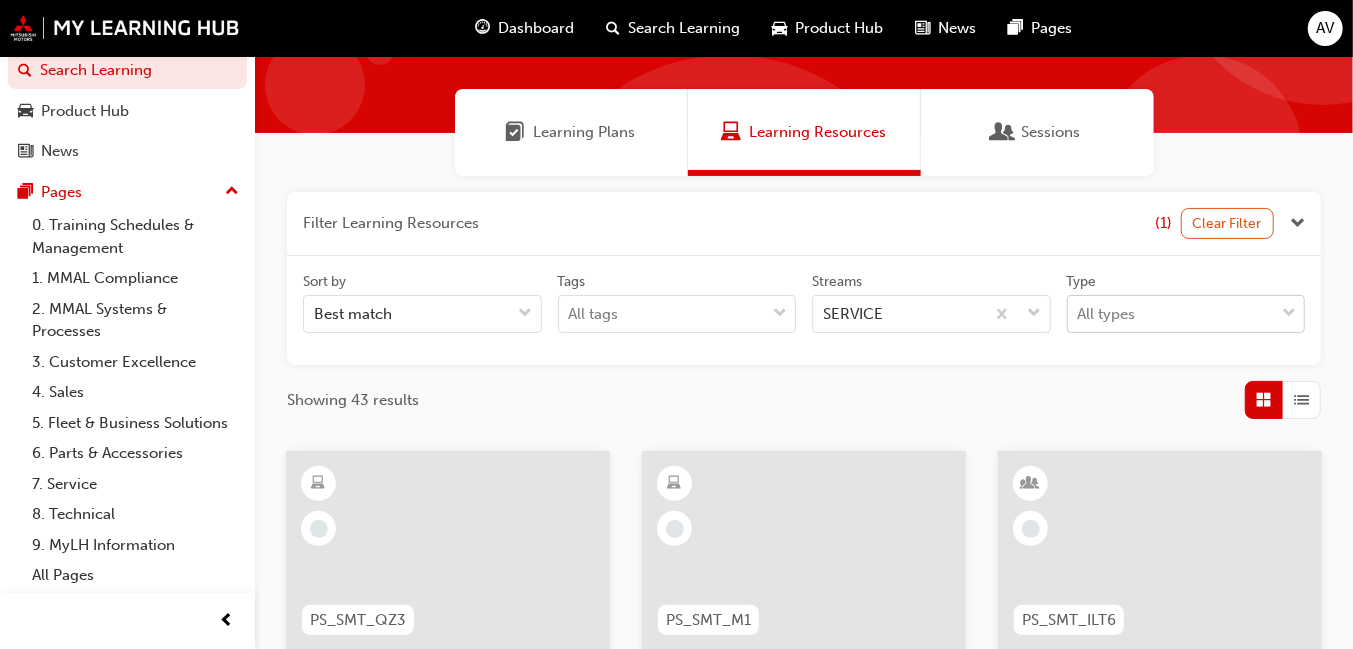 click on "All types" at bounding box center [1171, 314] 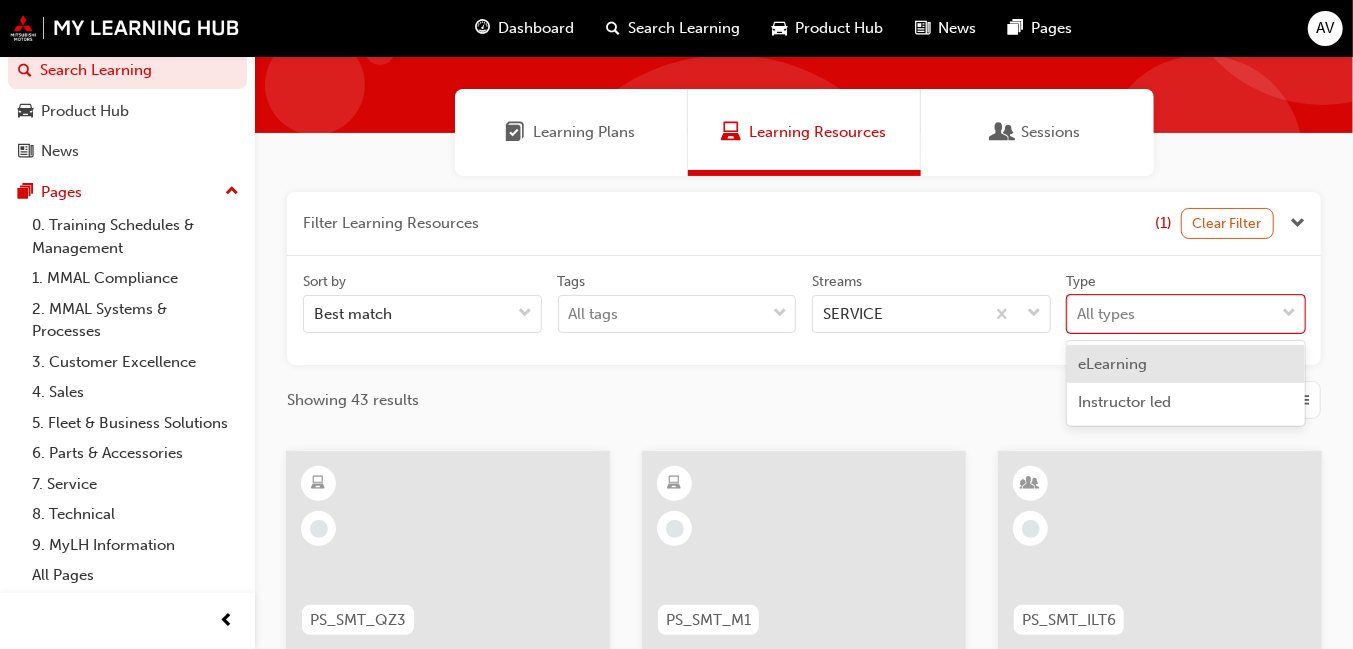 click on "Showing 43 results" at bounding box center [804, 400] 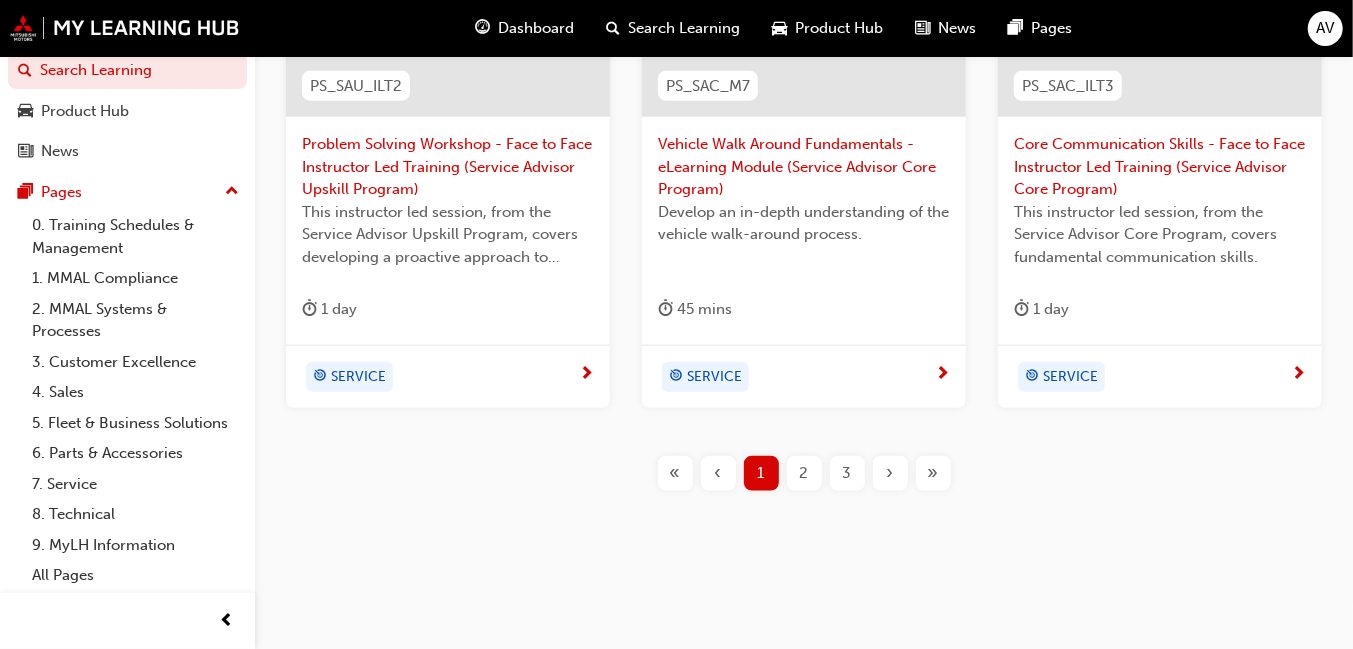 scroll, scrollTop: 1156, scrollLeft: 0, axis: vertical 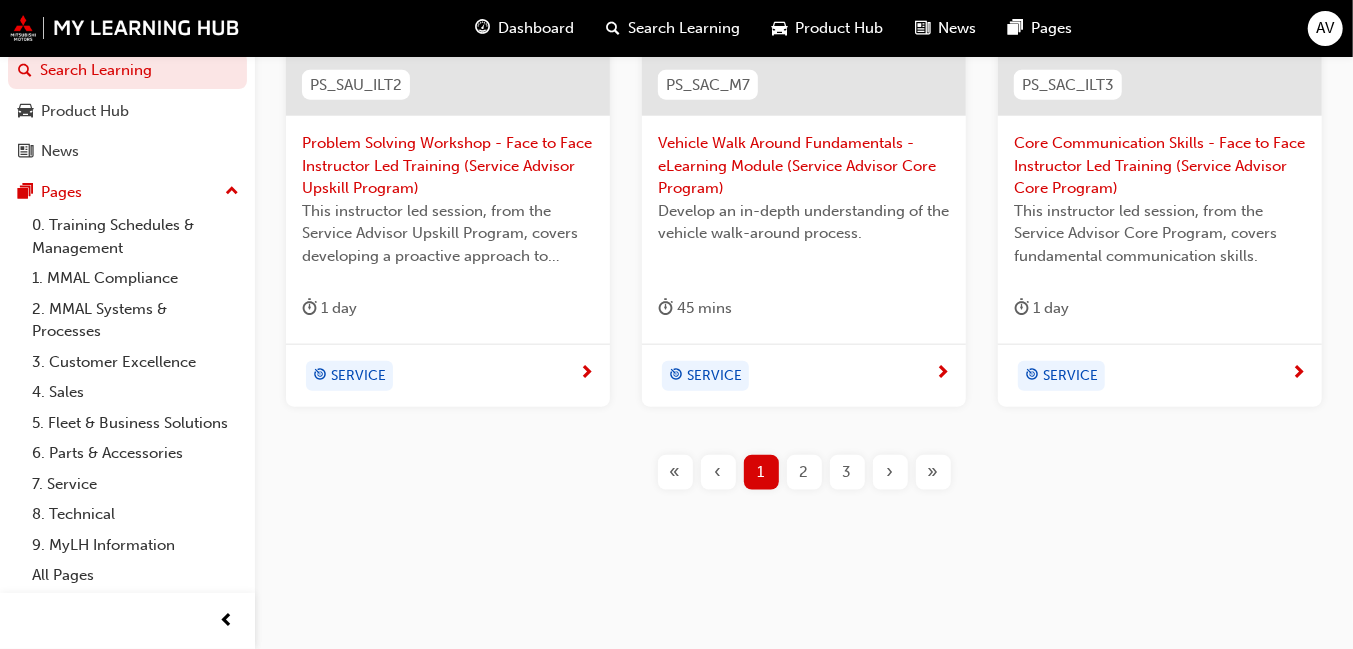 click on "2" at bounding box center [804, 472] 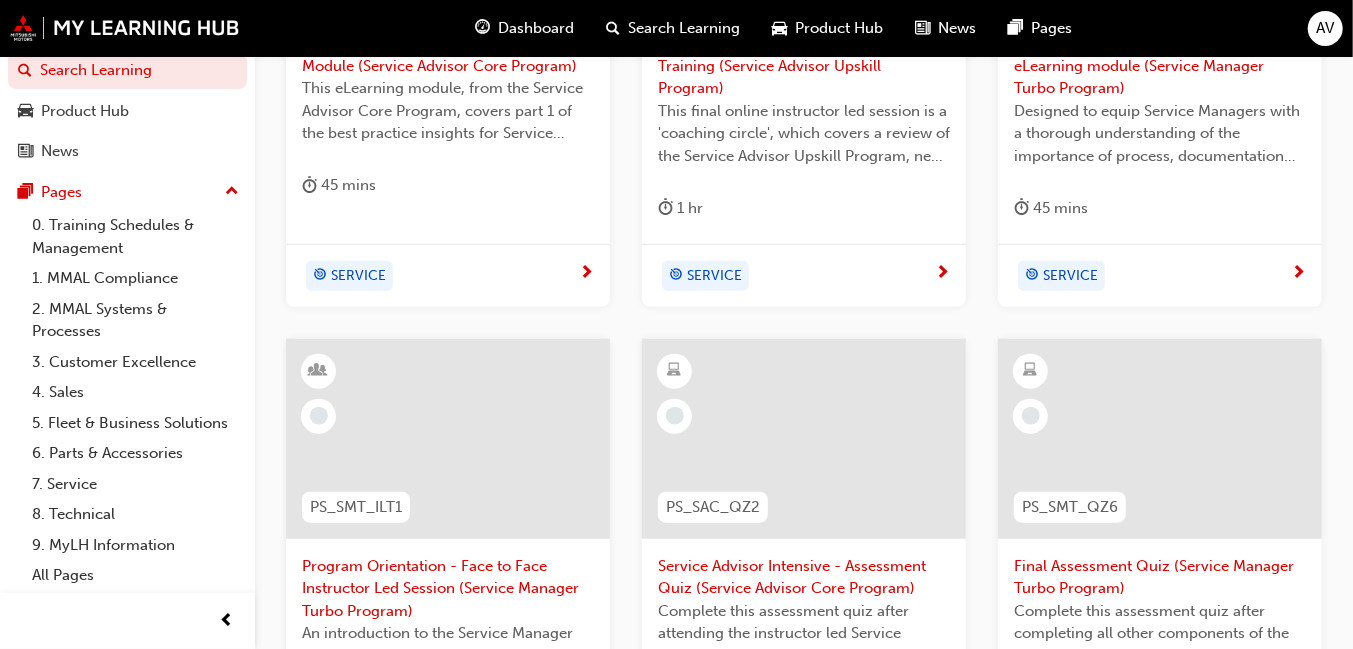 scroll, scrollTop: 1178, scrollLeft: 0, axis: vertical 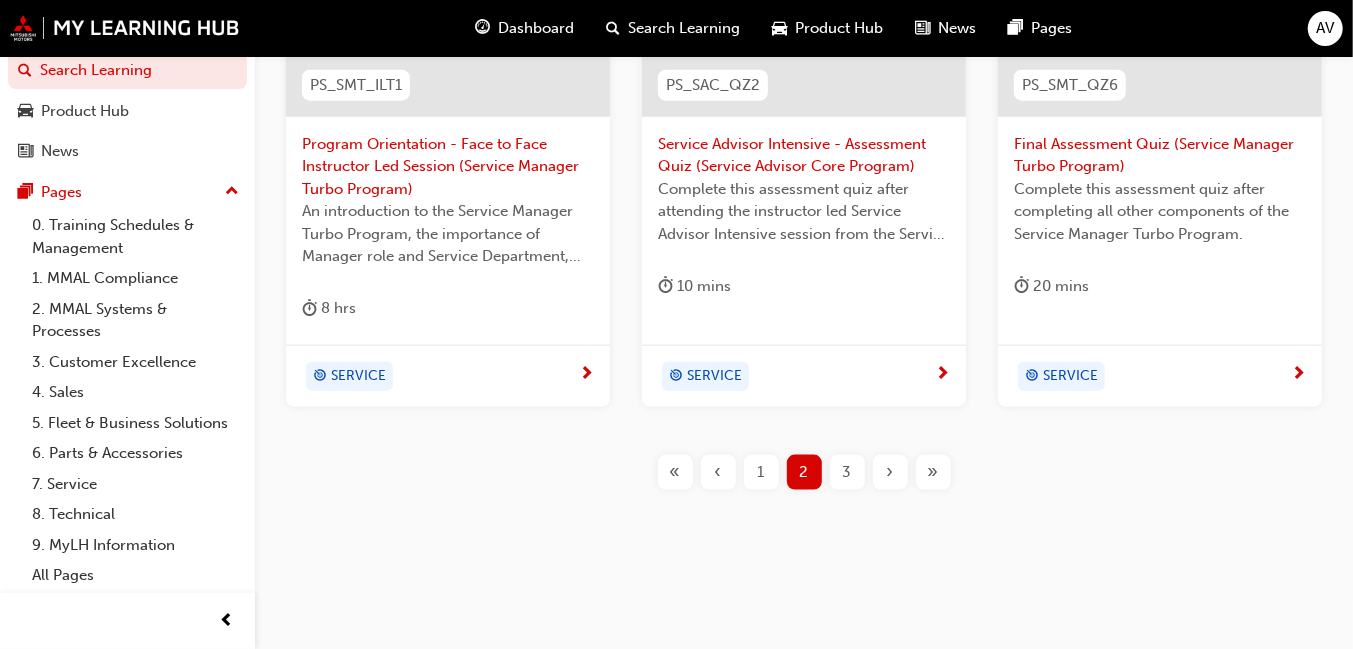click on "3" at bounding box center (847, 472) 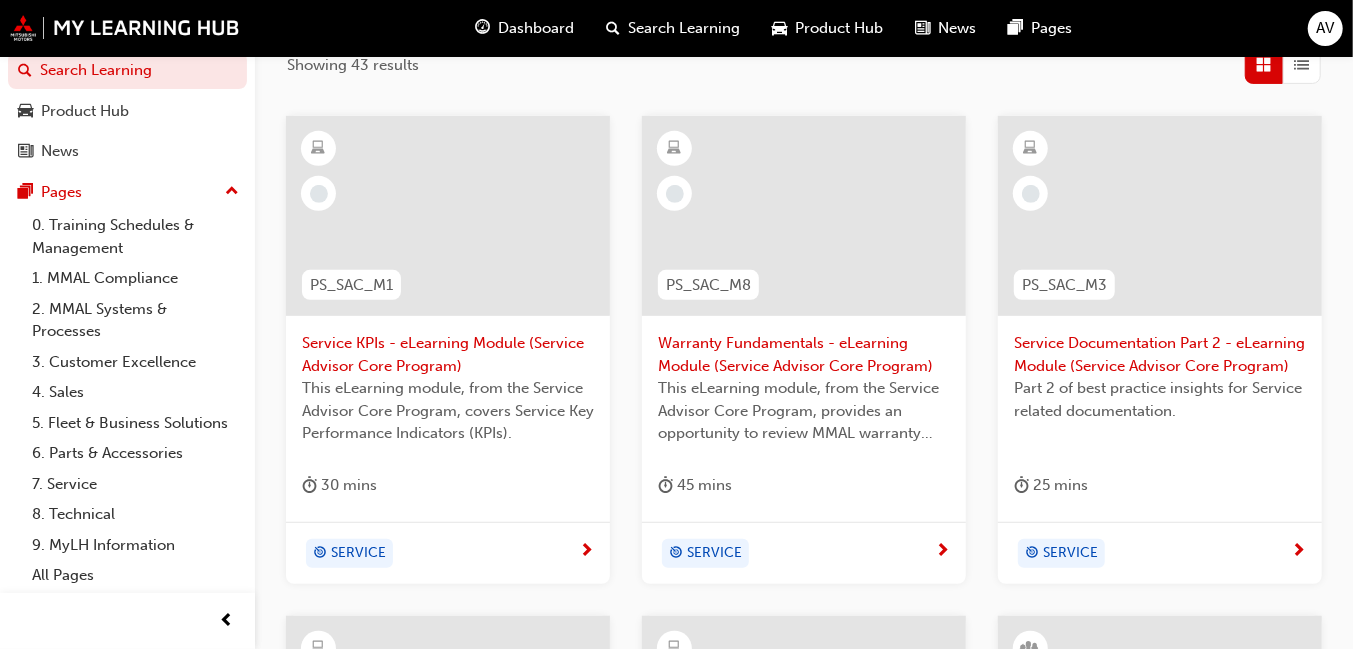 scroll, scrollTop: 356, scrollLeft: 0, axis: vertical 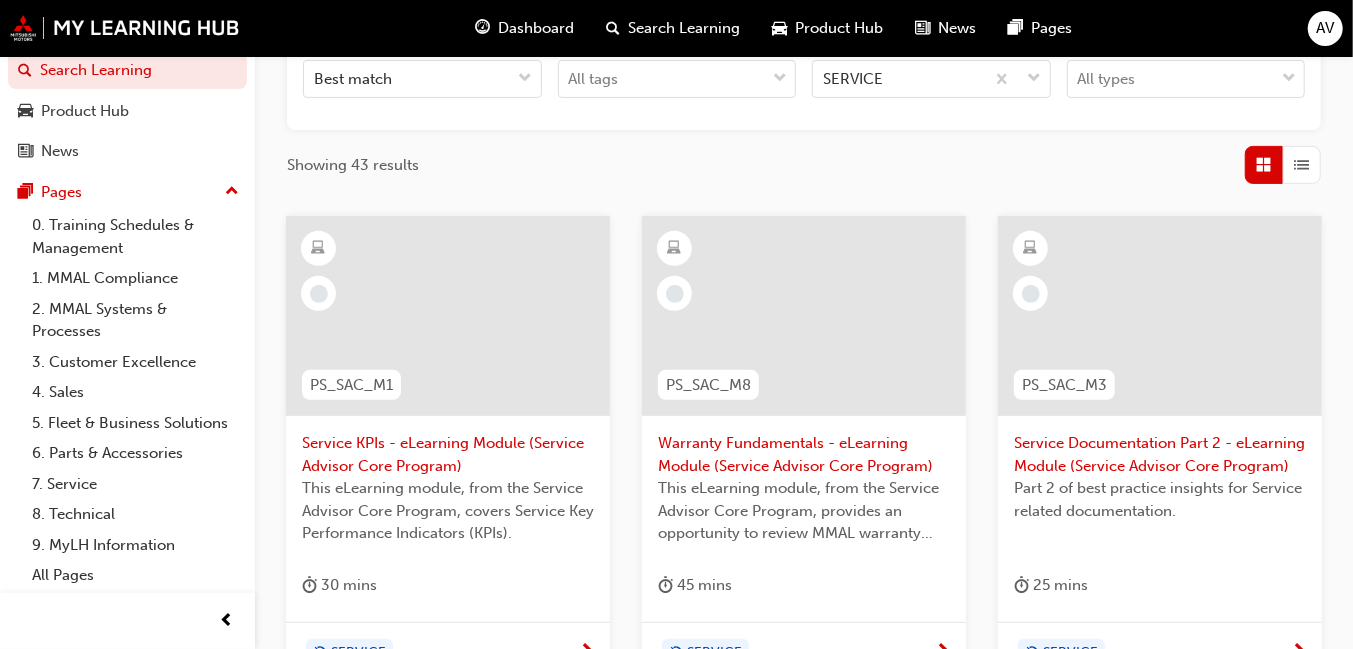 click on "Warranty Fundamentals - eLearning Module (Service Advisor Core Program)" at bounding box center (804, 454) 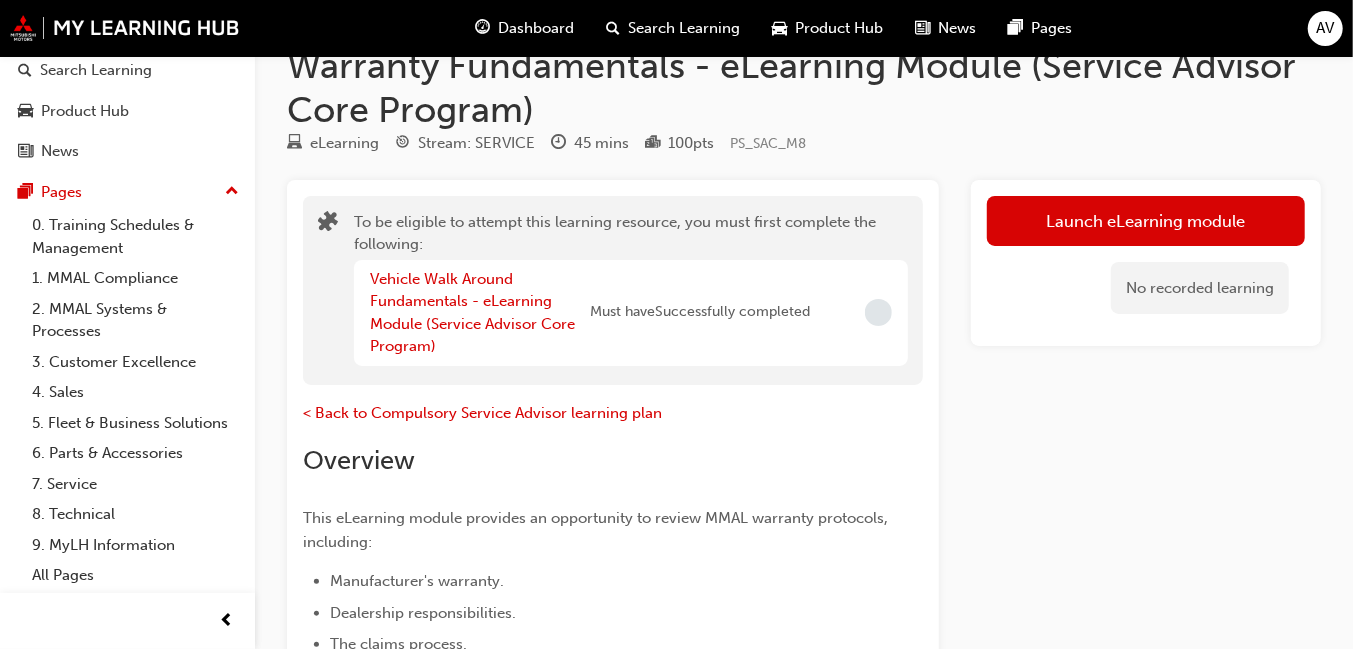scroll, scrollTop: 0, scrollLeft: 0, axis: both 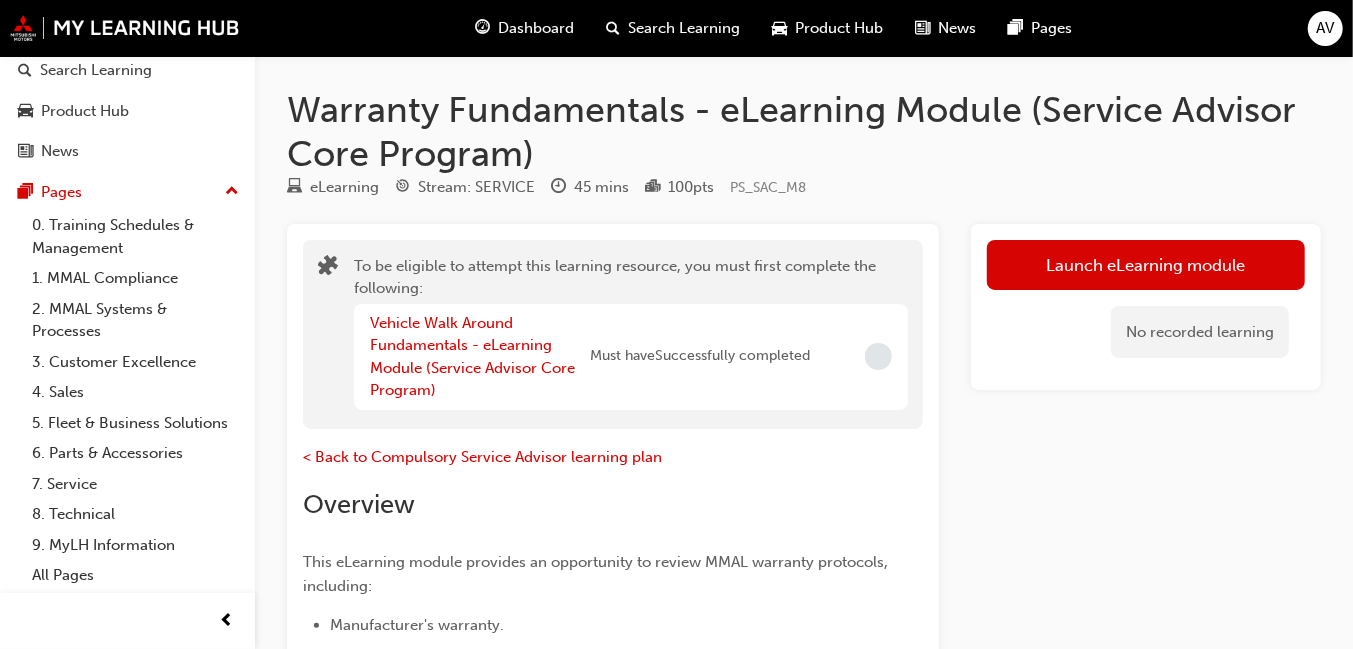 click on "Dashboard" at bounding box center (537, 28) 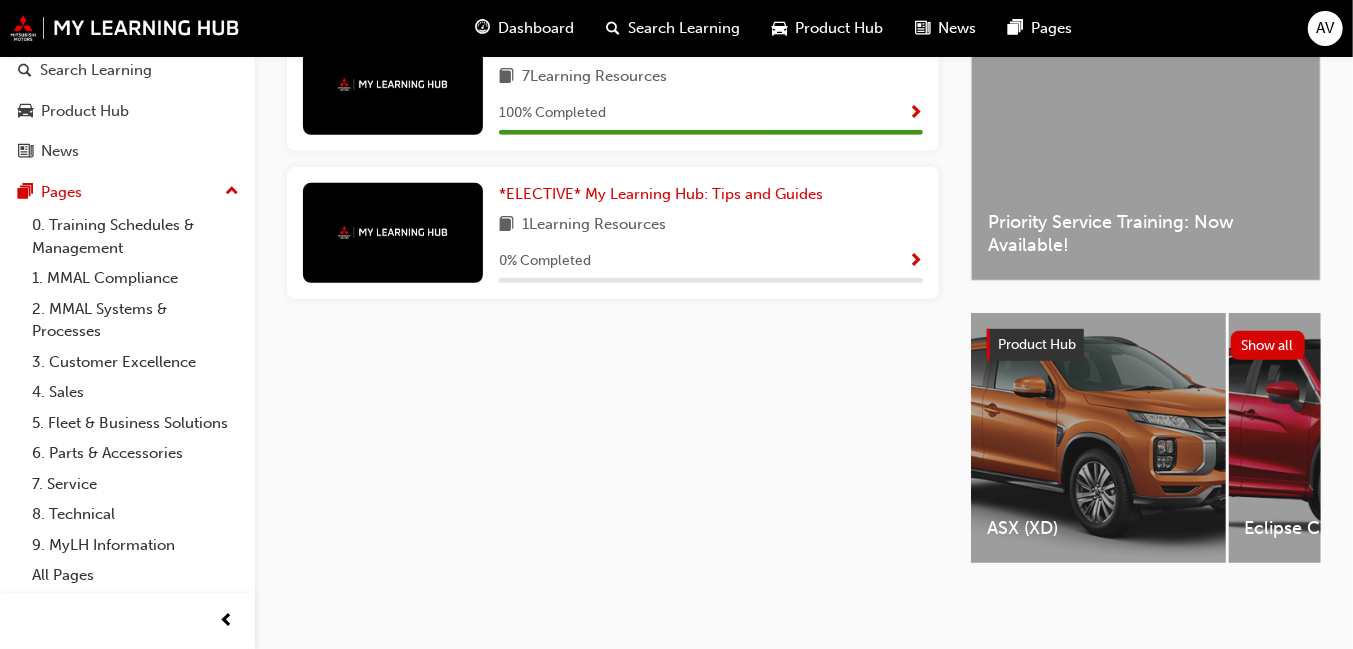 scroll, scrollTop: 0, scrollLeft: 0, axis: both 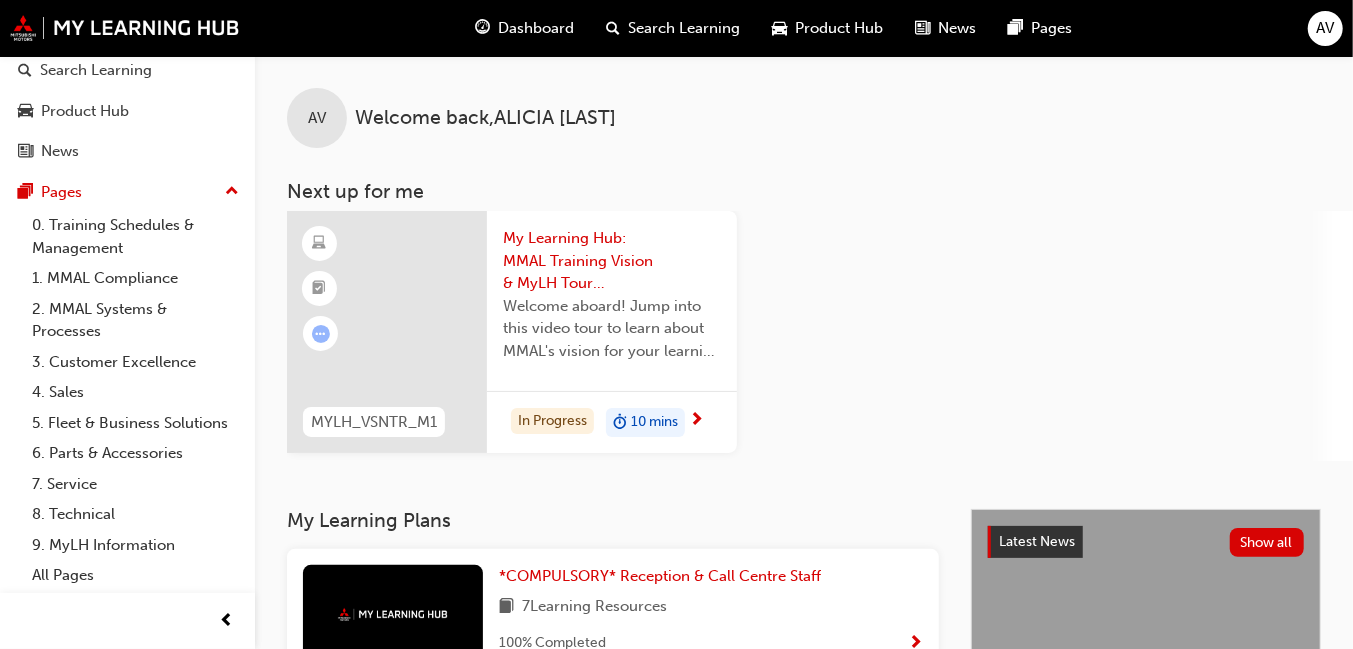 click on "Product Hub" at bounding box center (840, 28) 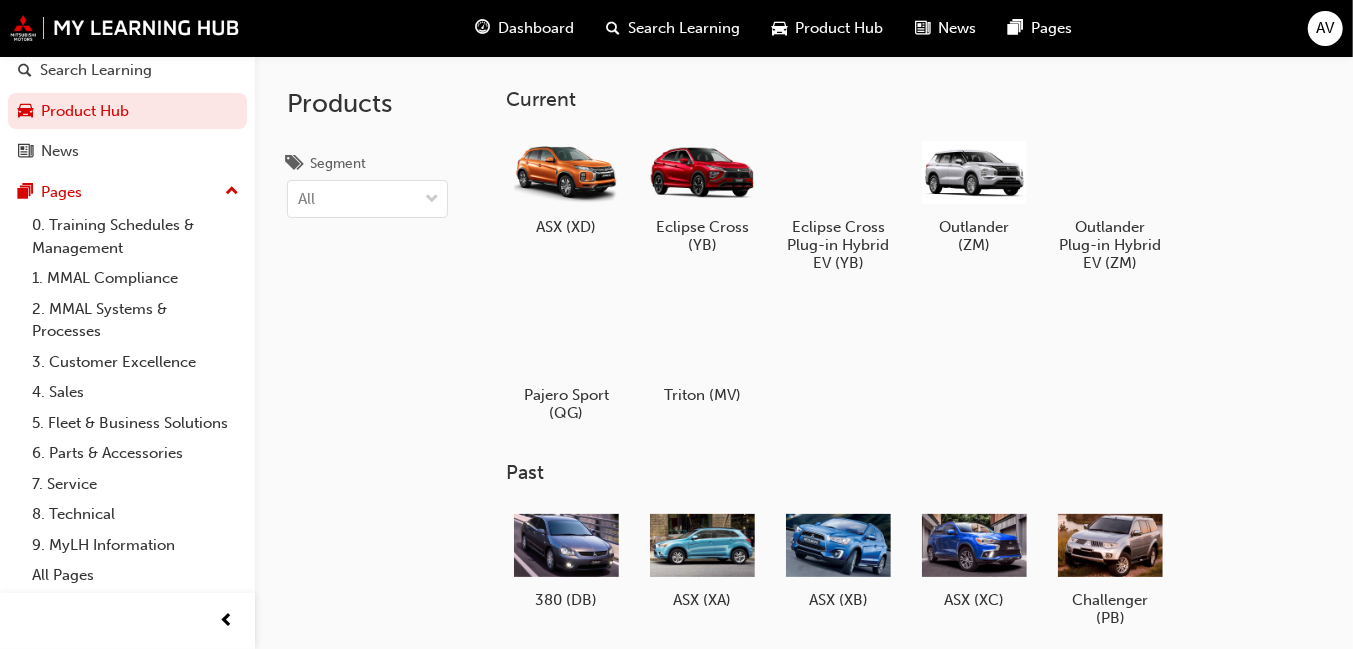 click at bounding box center (923, 28) 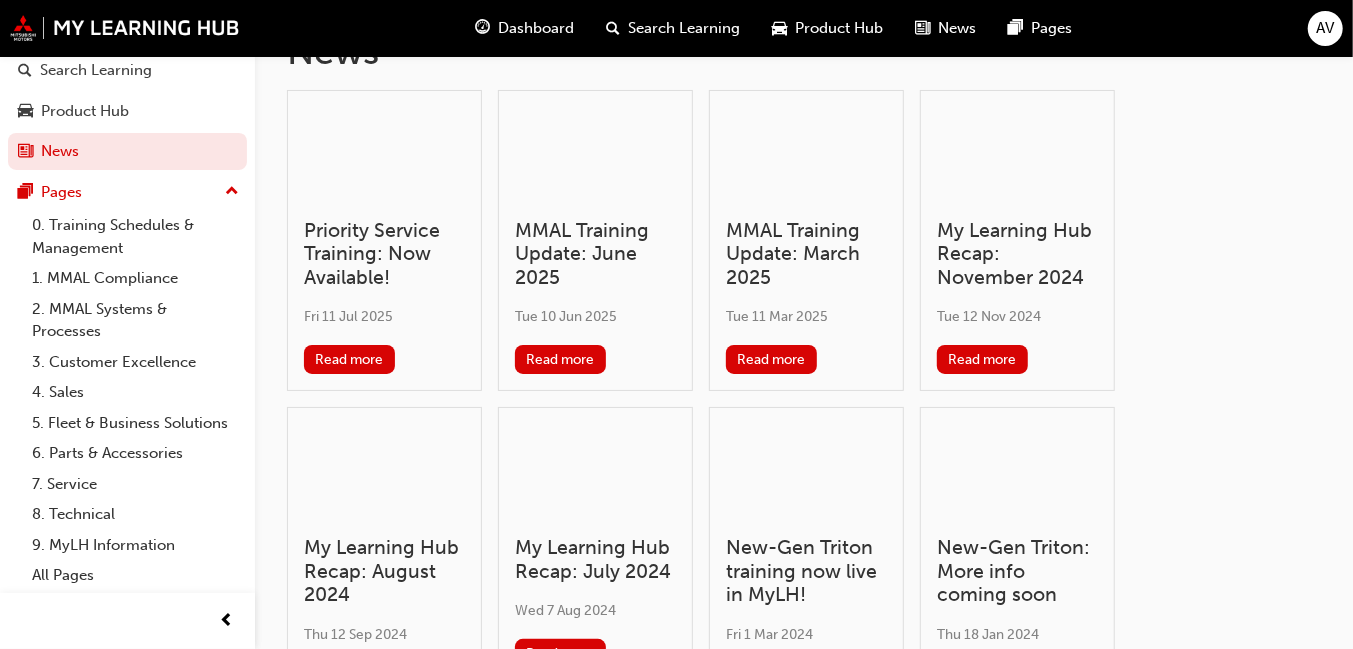 scroll, scrollTop: 0, scrollLeft: 0, axis: both 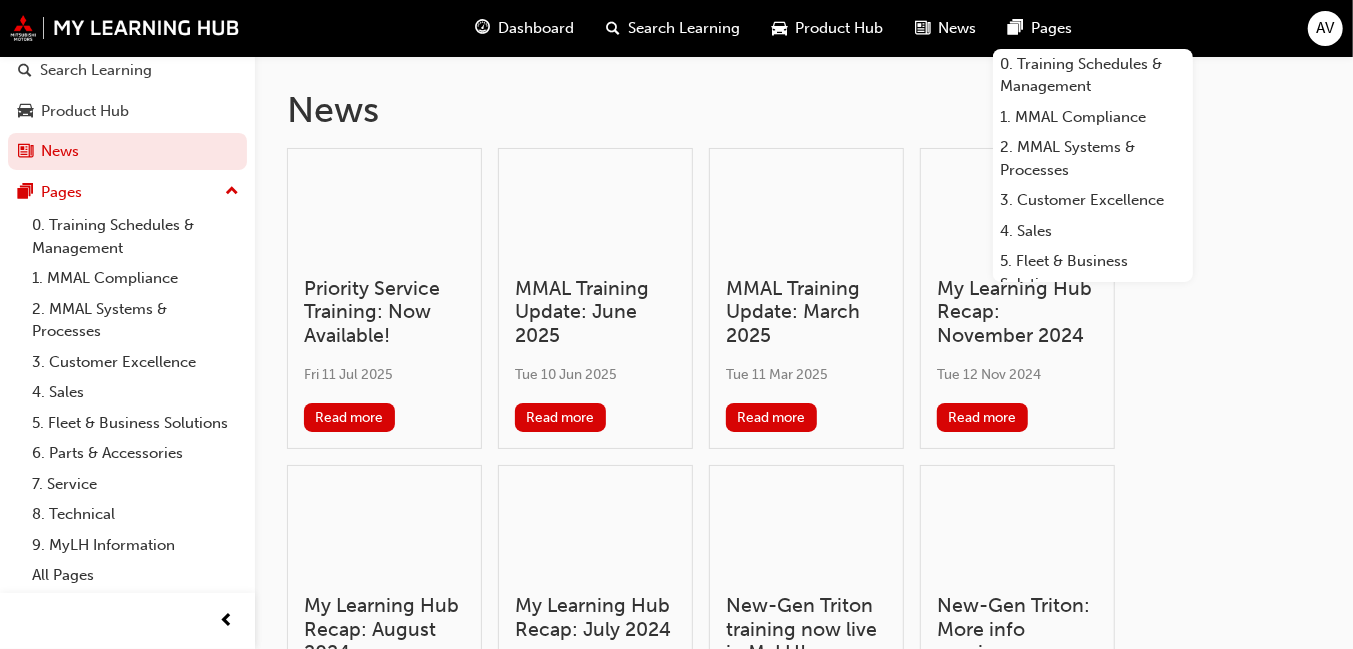 drag, startPoint x: 1094, startPoint y: 34, endPoint x: 1064, endPoint y: 29, distance: 30.413813 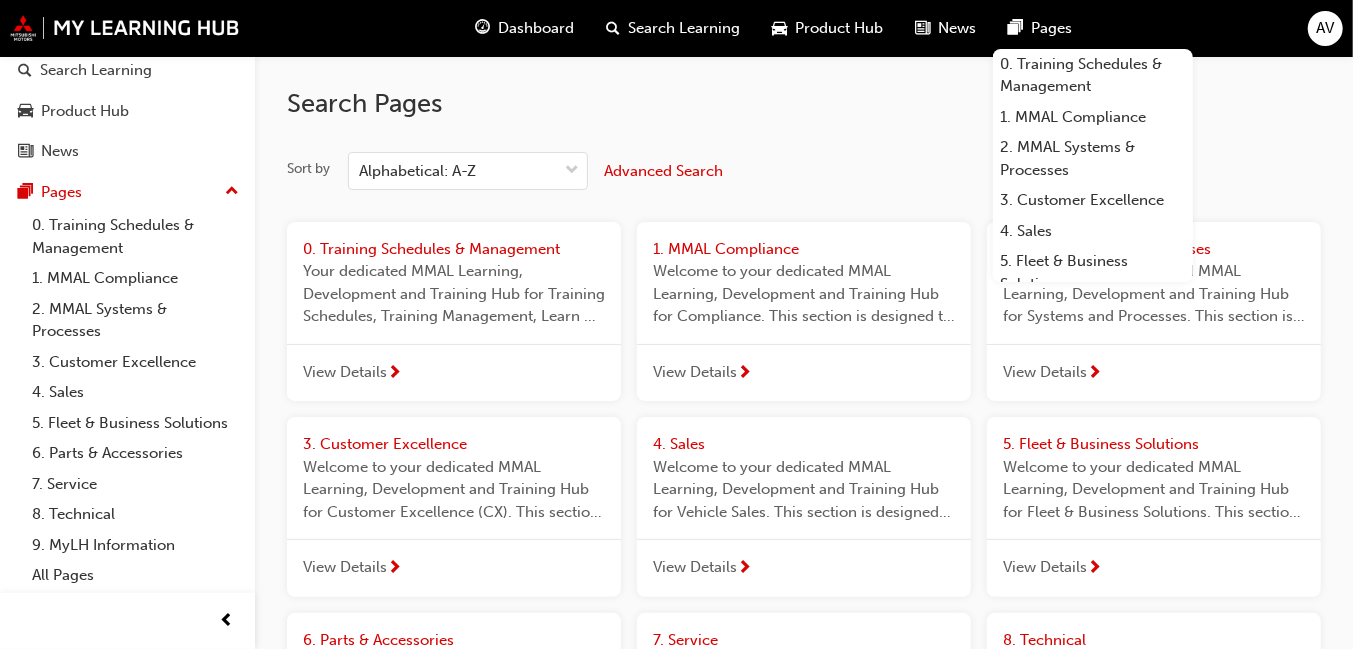 click on "Dashboard" at bounding box center [537, 28] 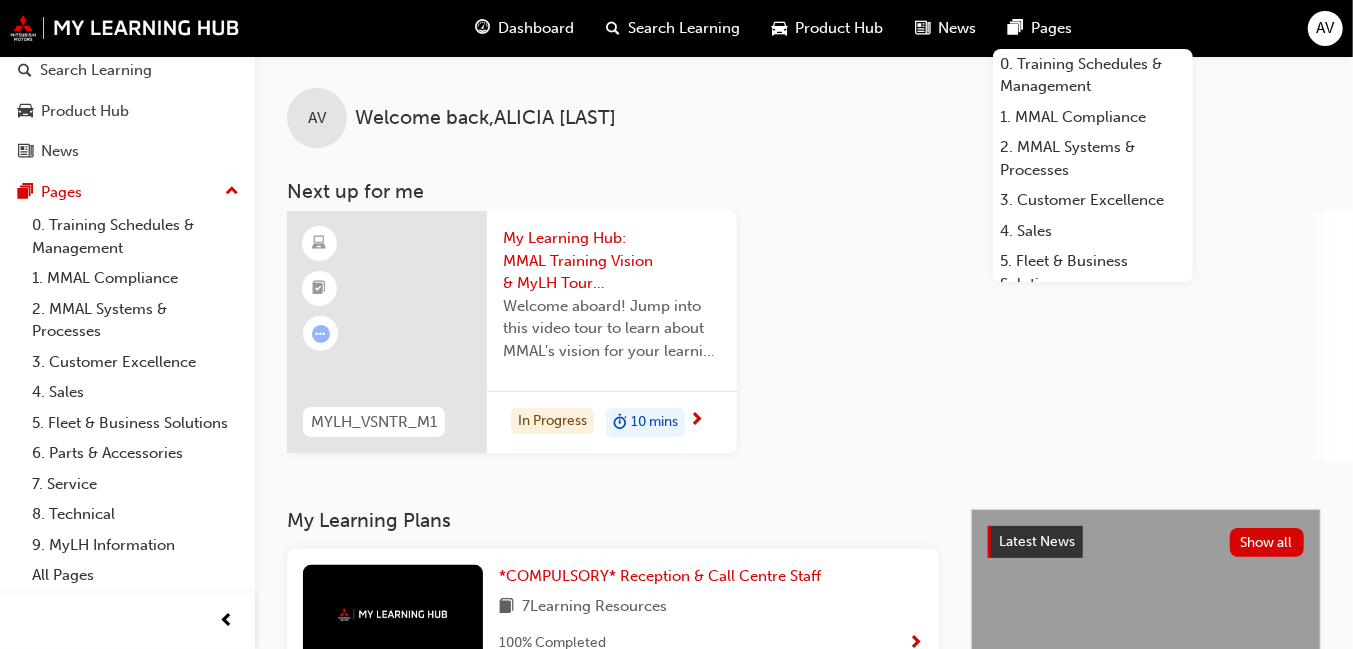 click at bounding box center [696, 421] 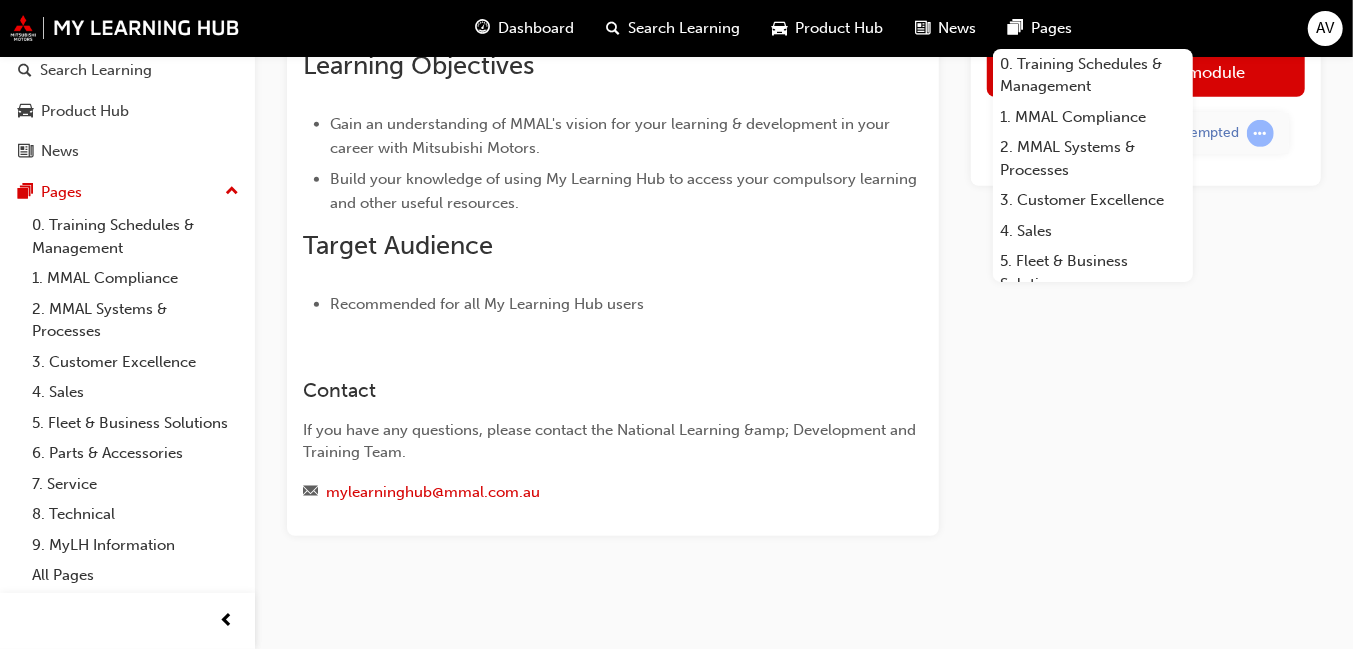 scroll, scrollTop: 0, scrollLeft: 0, axis: both 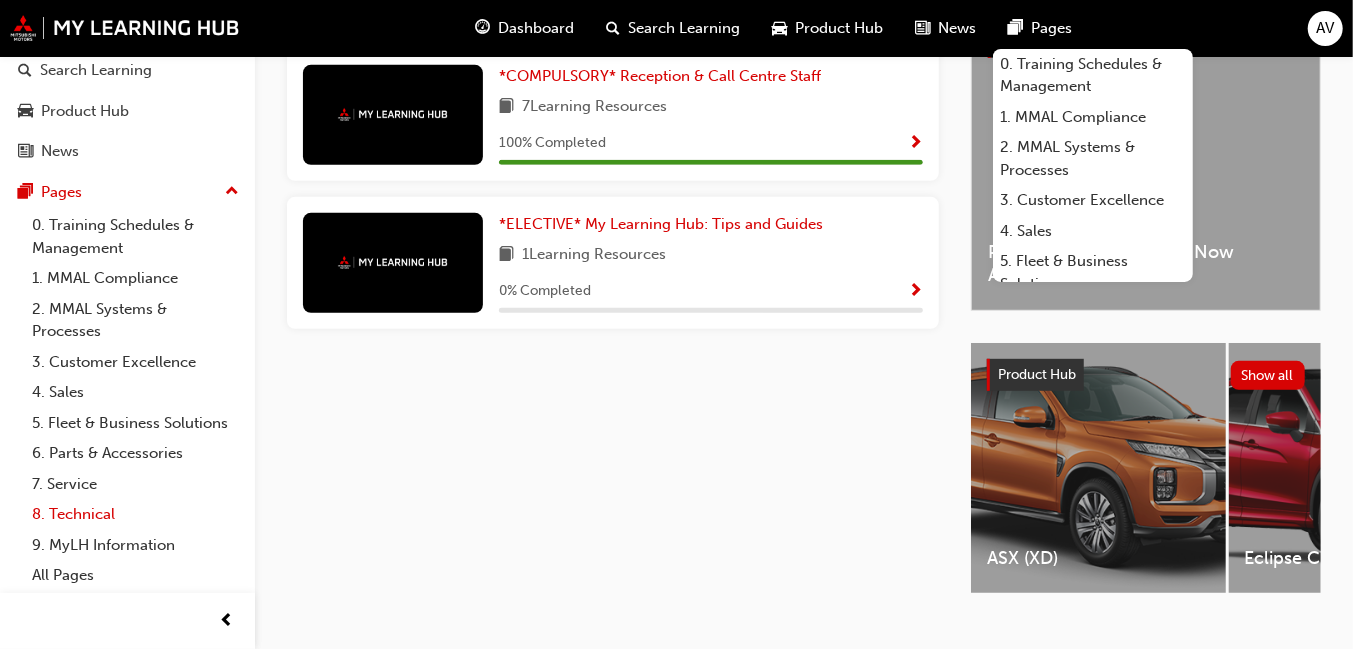click on "8. Technical" at bounding box center (135, 514) 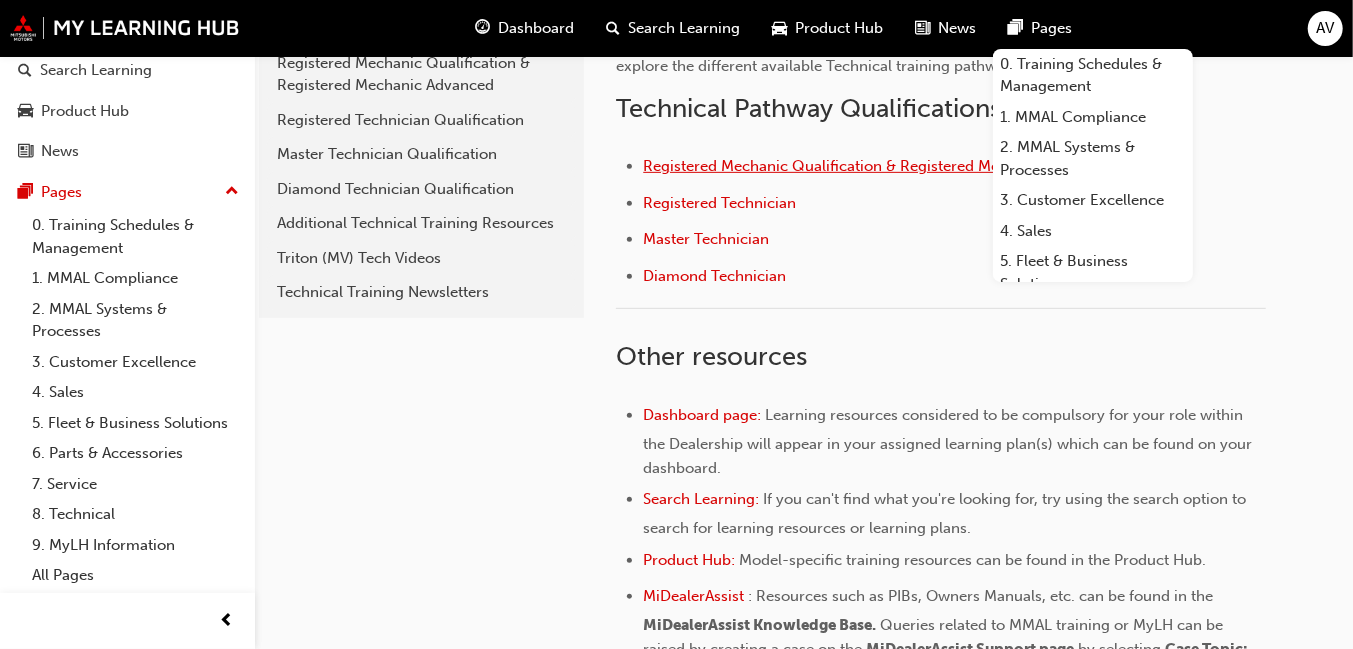 click on "Registered Mechanic Qualification & Registered Mechanic Advanced" at bounding box center (880, 166) 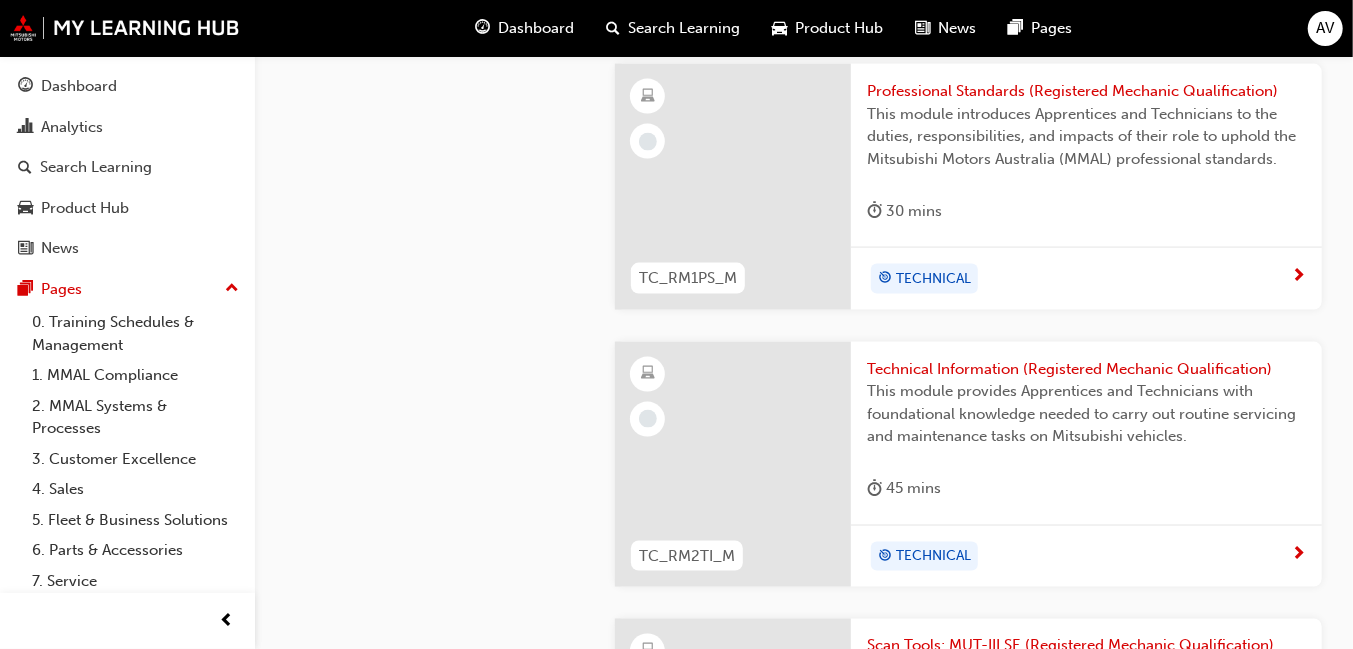 scroll, scrollTop: 1599, scrollLeft: 0, axis: vertical 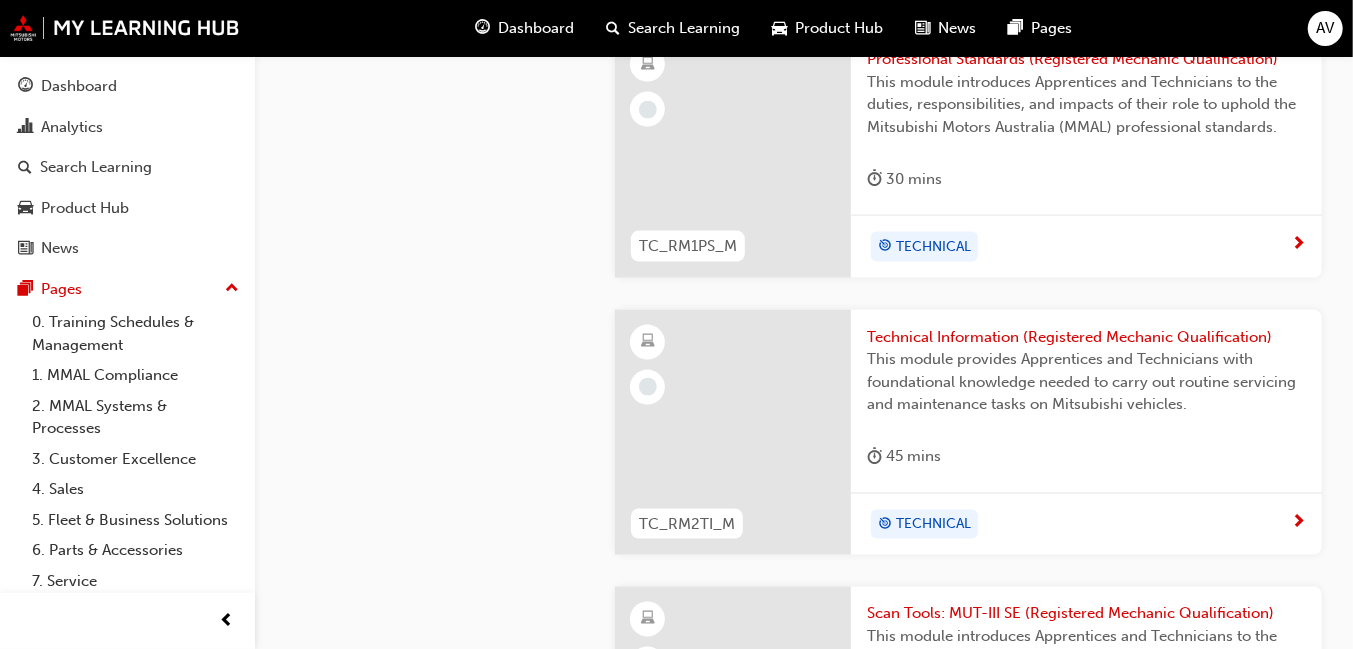 click on "TECHNICAL" at bounding box center (1086, 246) 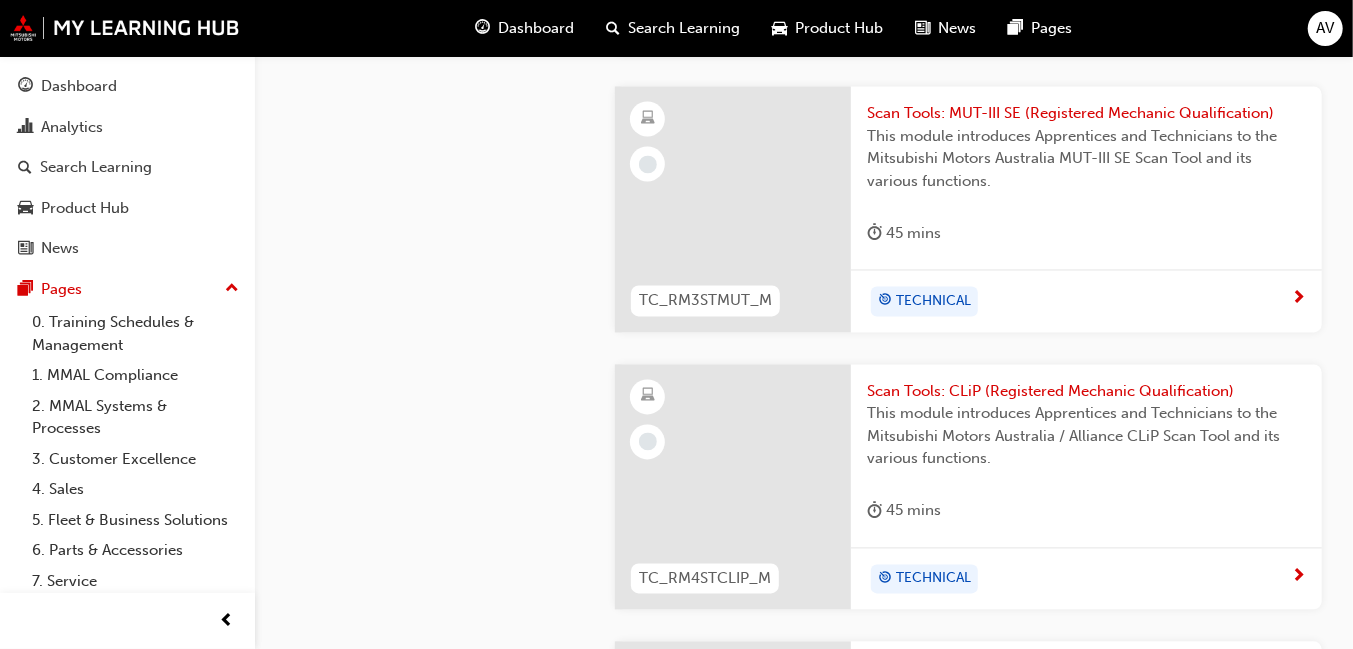 click on "AV" at bounding box center (1325, 28) 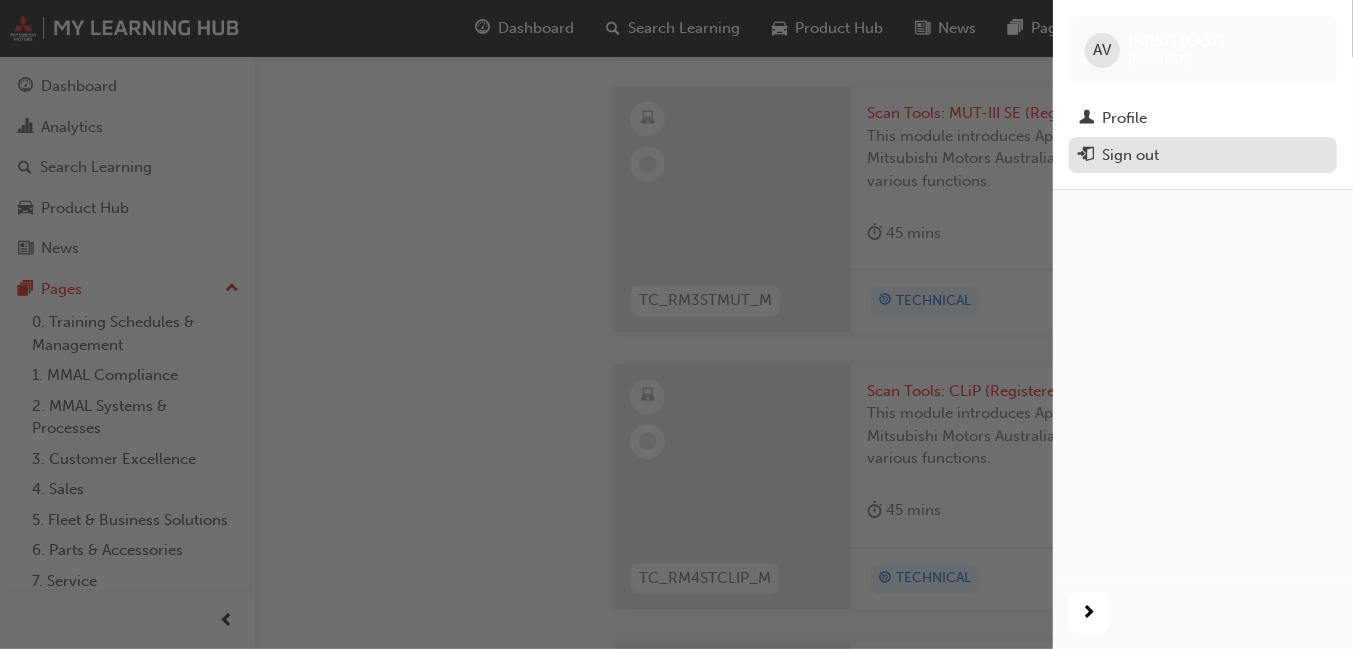 click on "Sign out" at bounding box center (1130, 155) 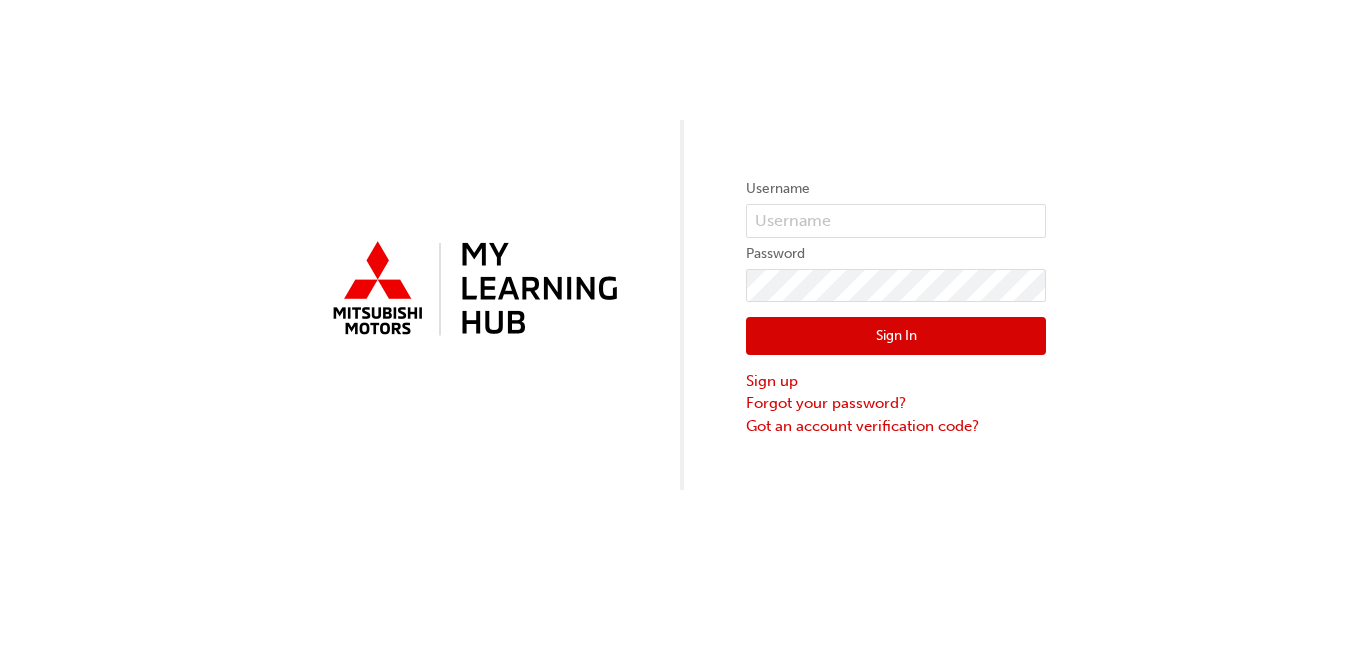 scroll, scrollTop: 0, scrollLeft: 0, axis: both 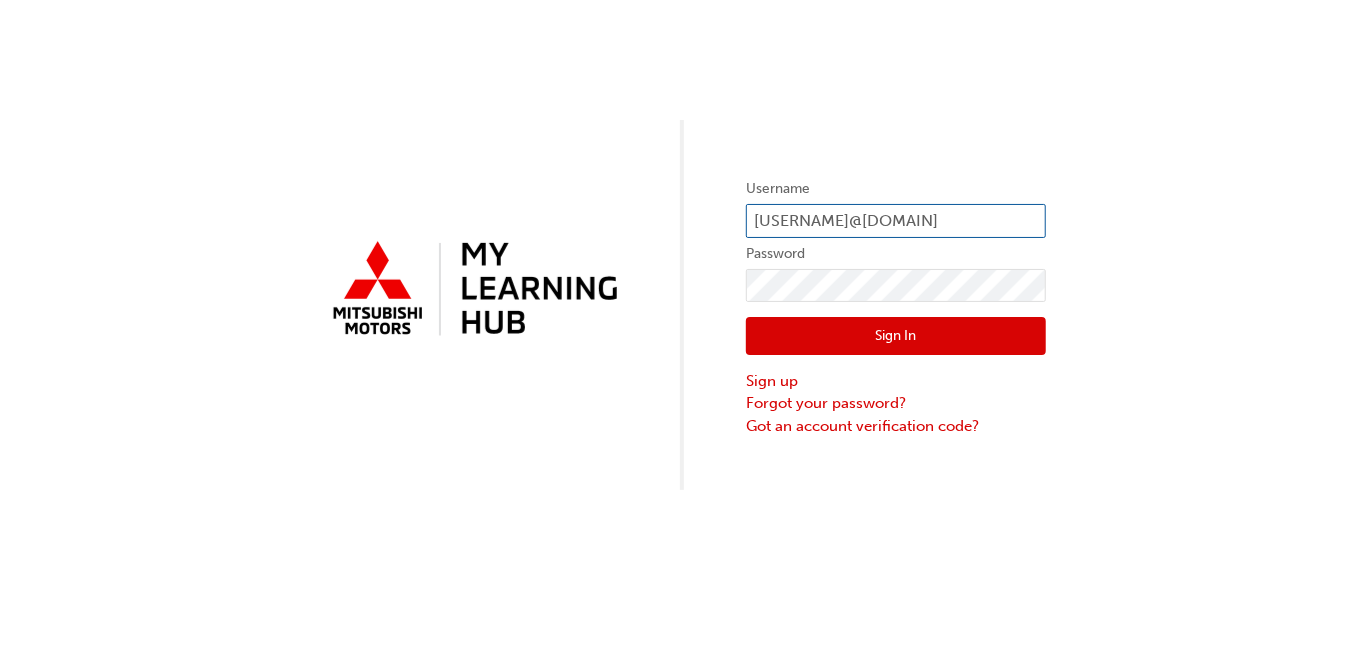 click on "[USERNAME]@[DOMAIN]" at bounding box center (896, 221) 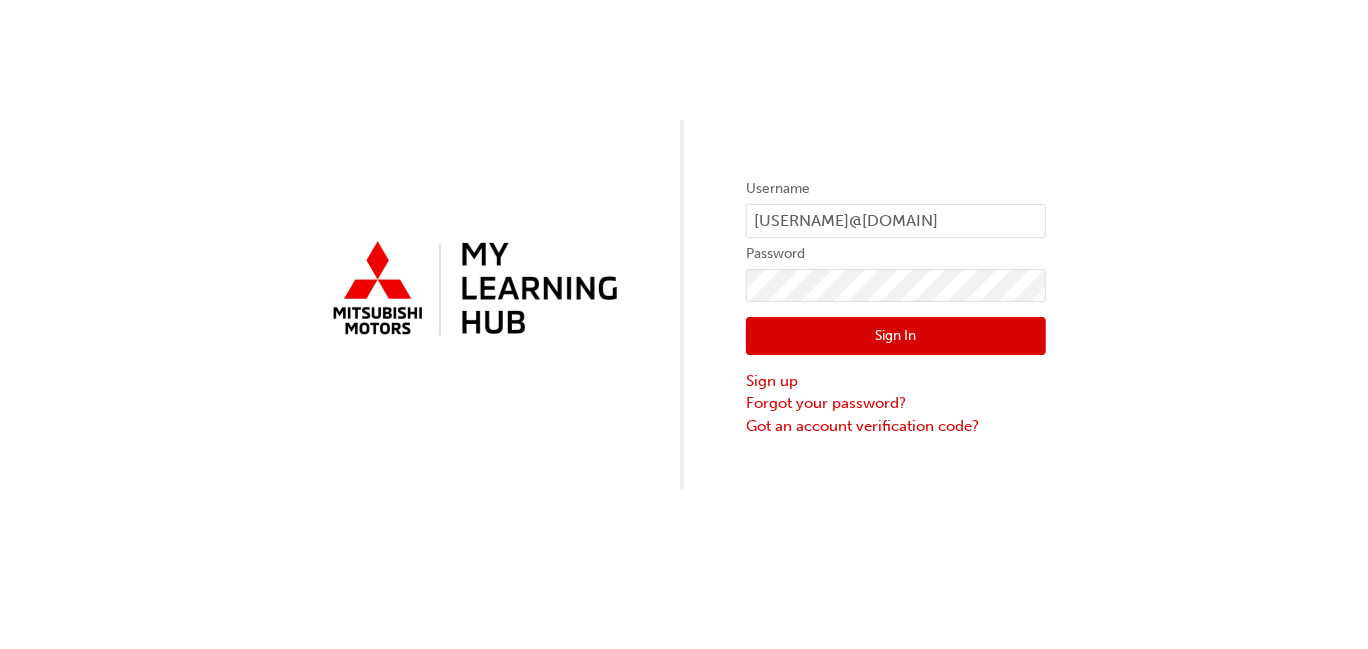 click on "Sign In" at bounding box center (896, 336) 